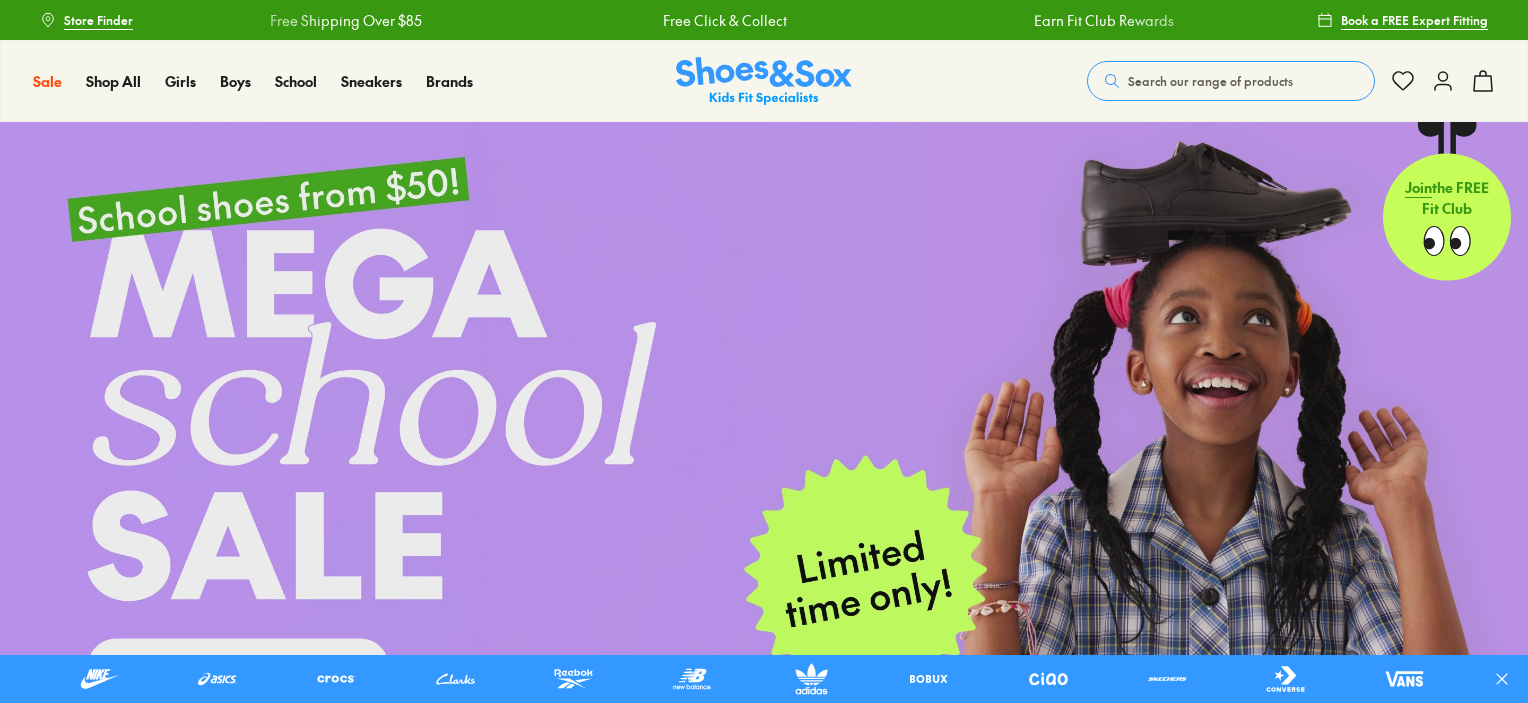 scroll, scrollTop: 0, scrollLeft: 0, axis: both 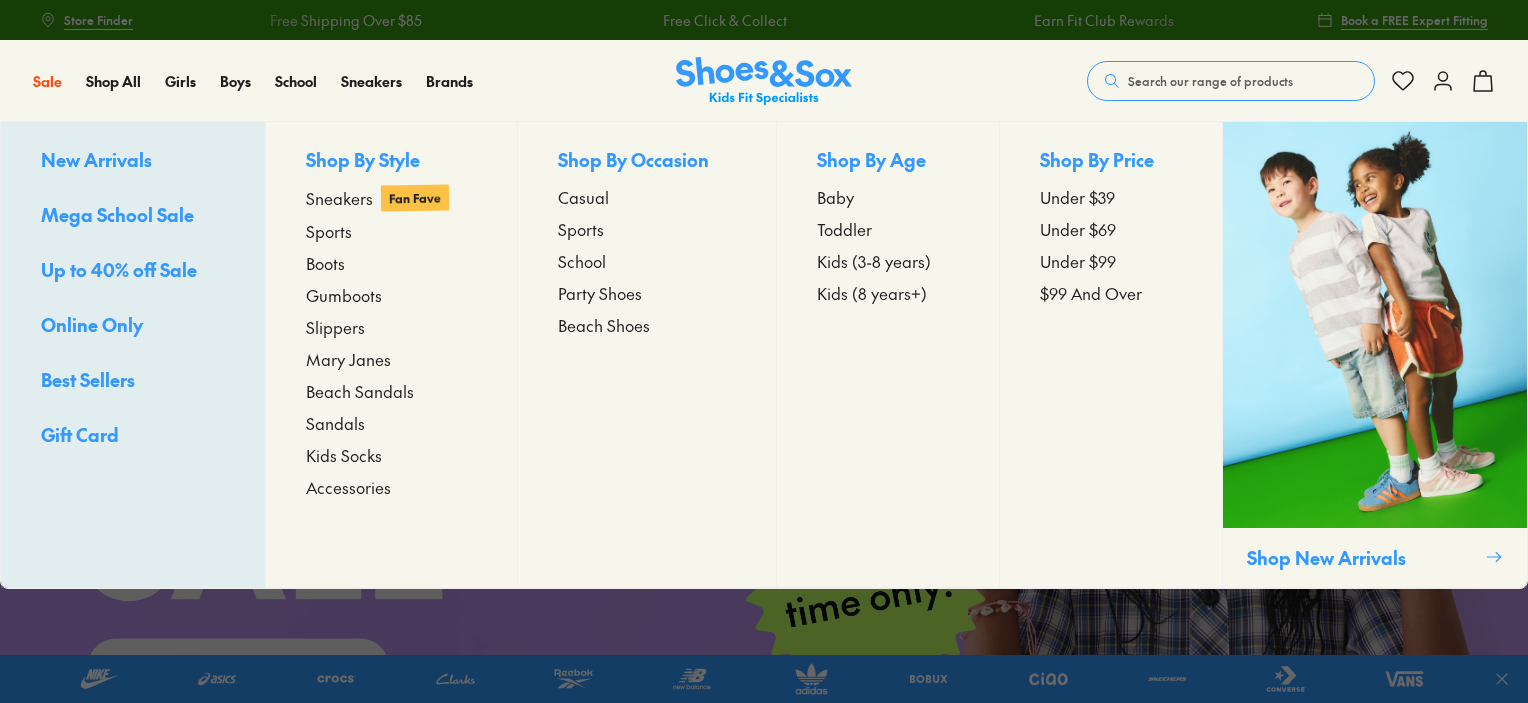 click on "Gift Card" at bounding box center (80, 434) 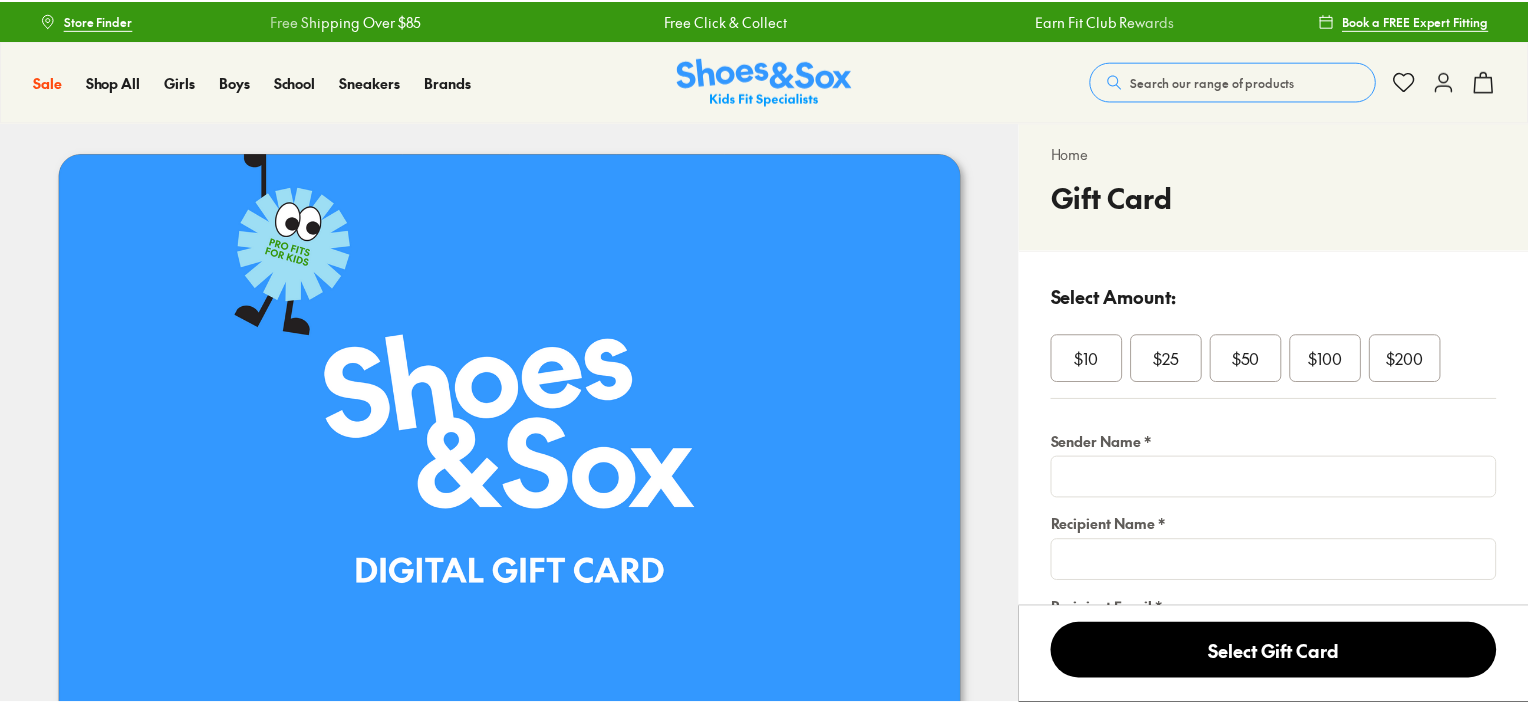 scroll, scrollTop: 0, scrollLeft: 0, axis: both 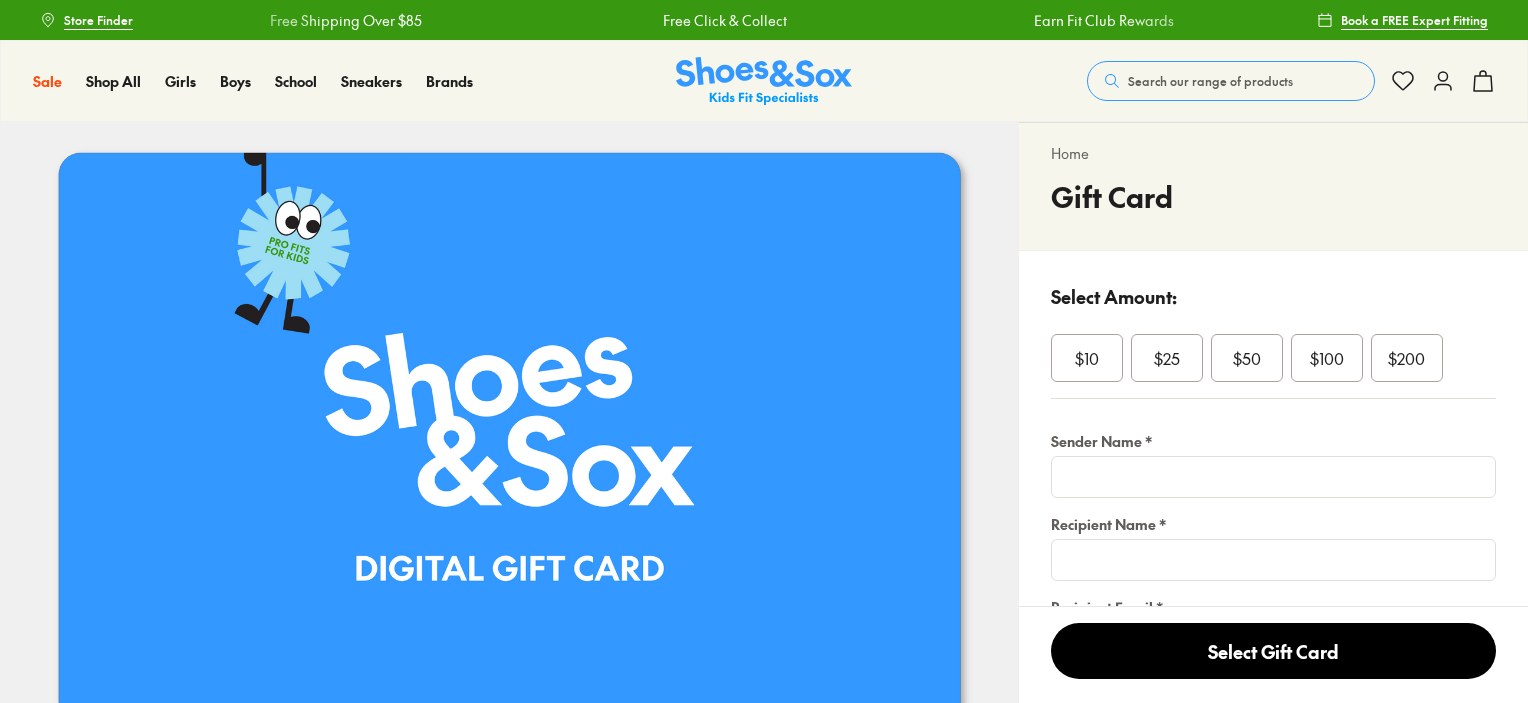 select on "*" 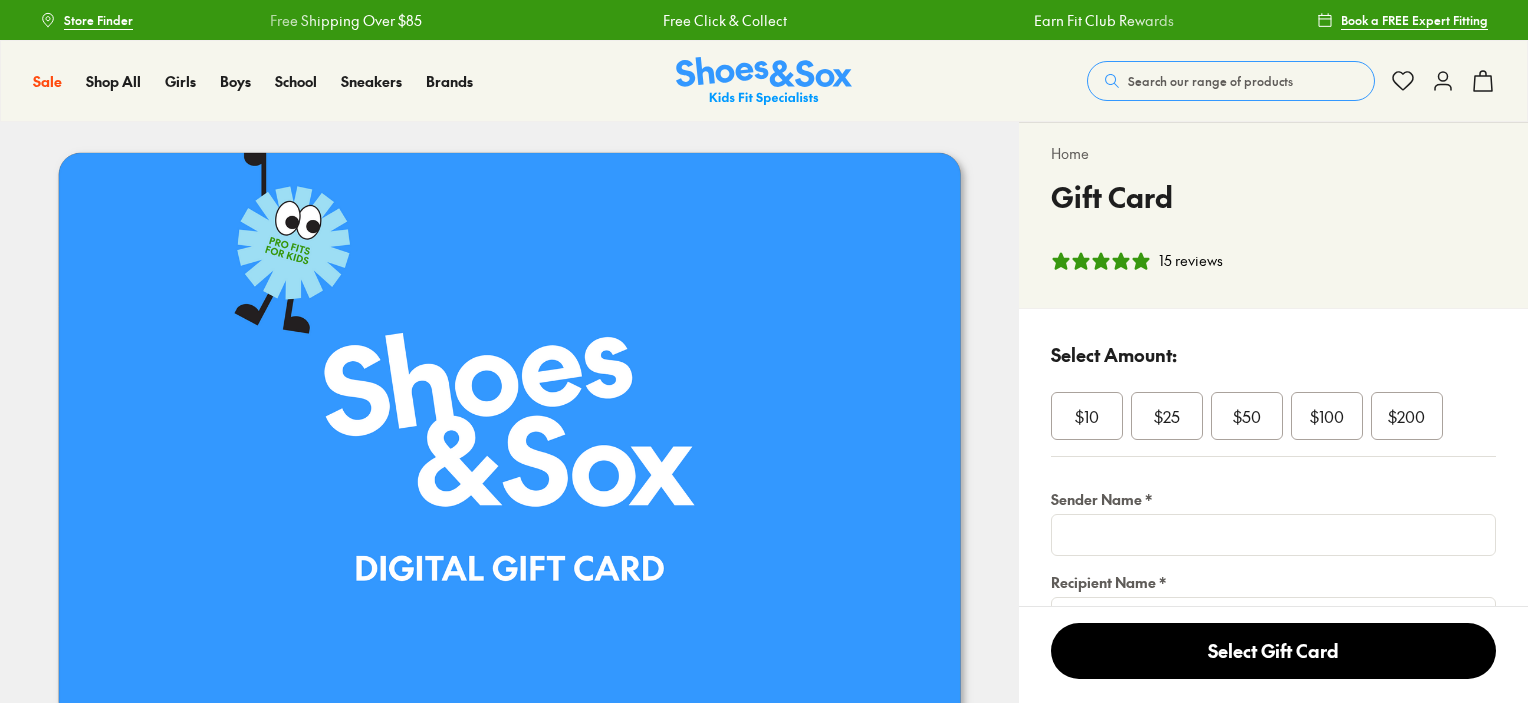 click on "Select Amount:" at bounding box center [1273, 354] 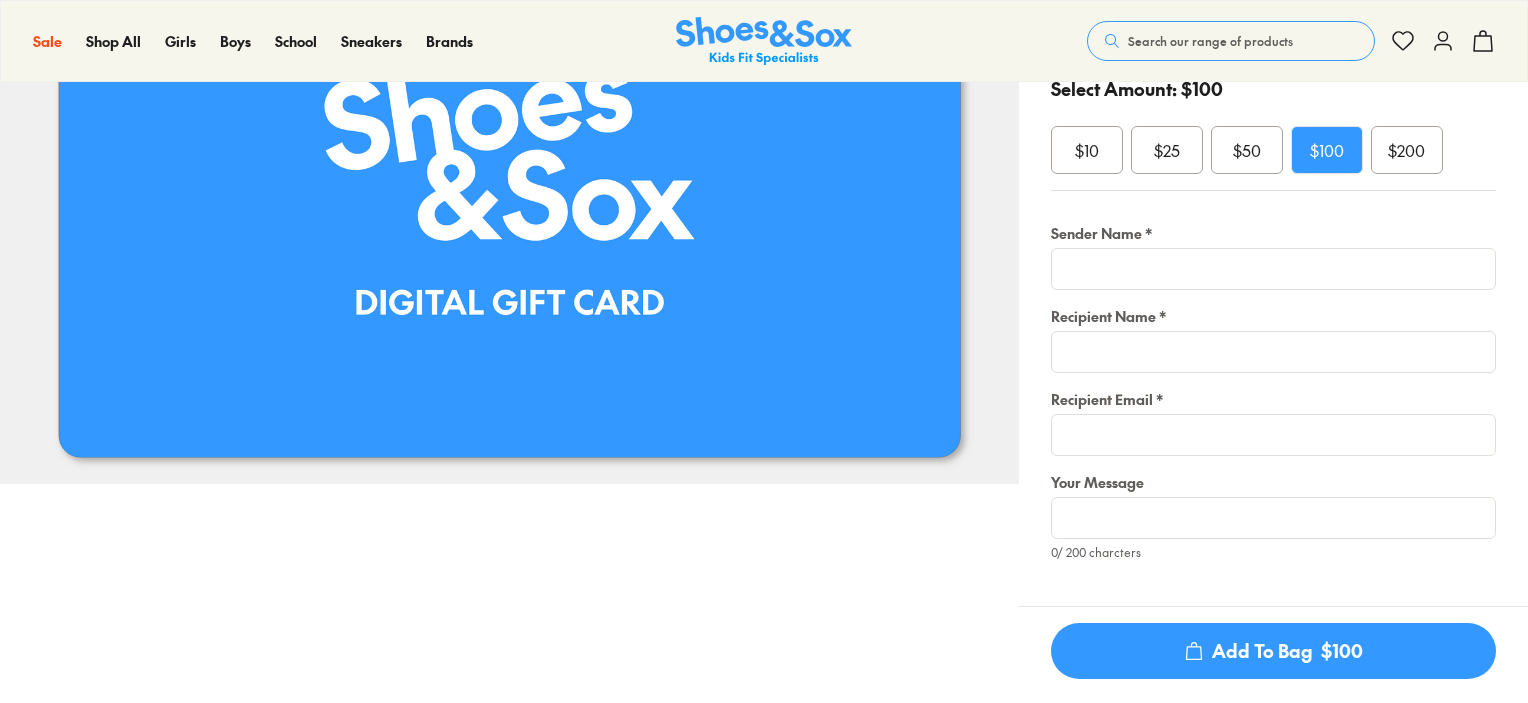 scroll, scrollTop: 316, scrollLeft: 0, axis: vertical 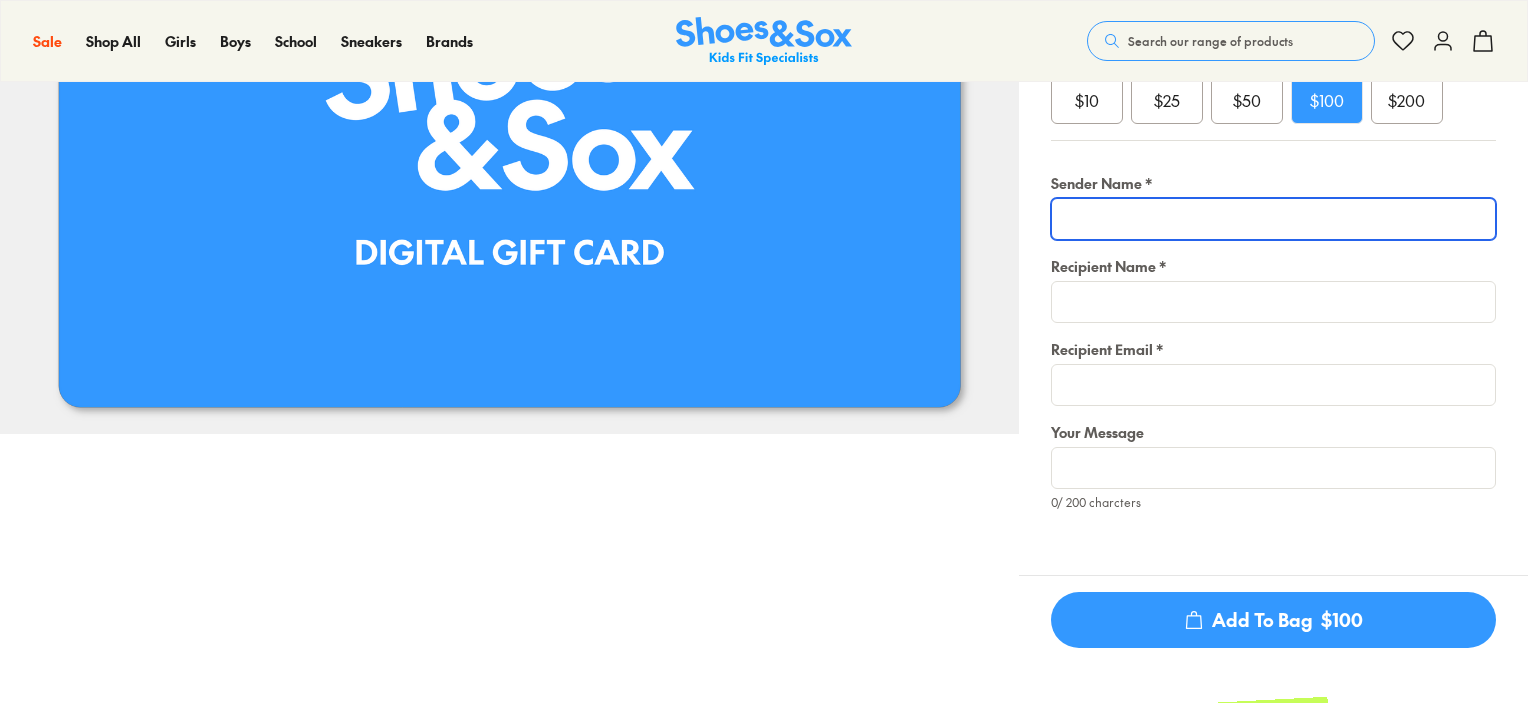 click at bounding box center (1273, 219) 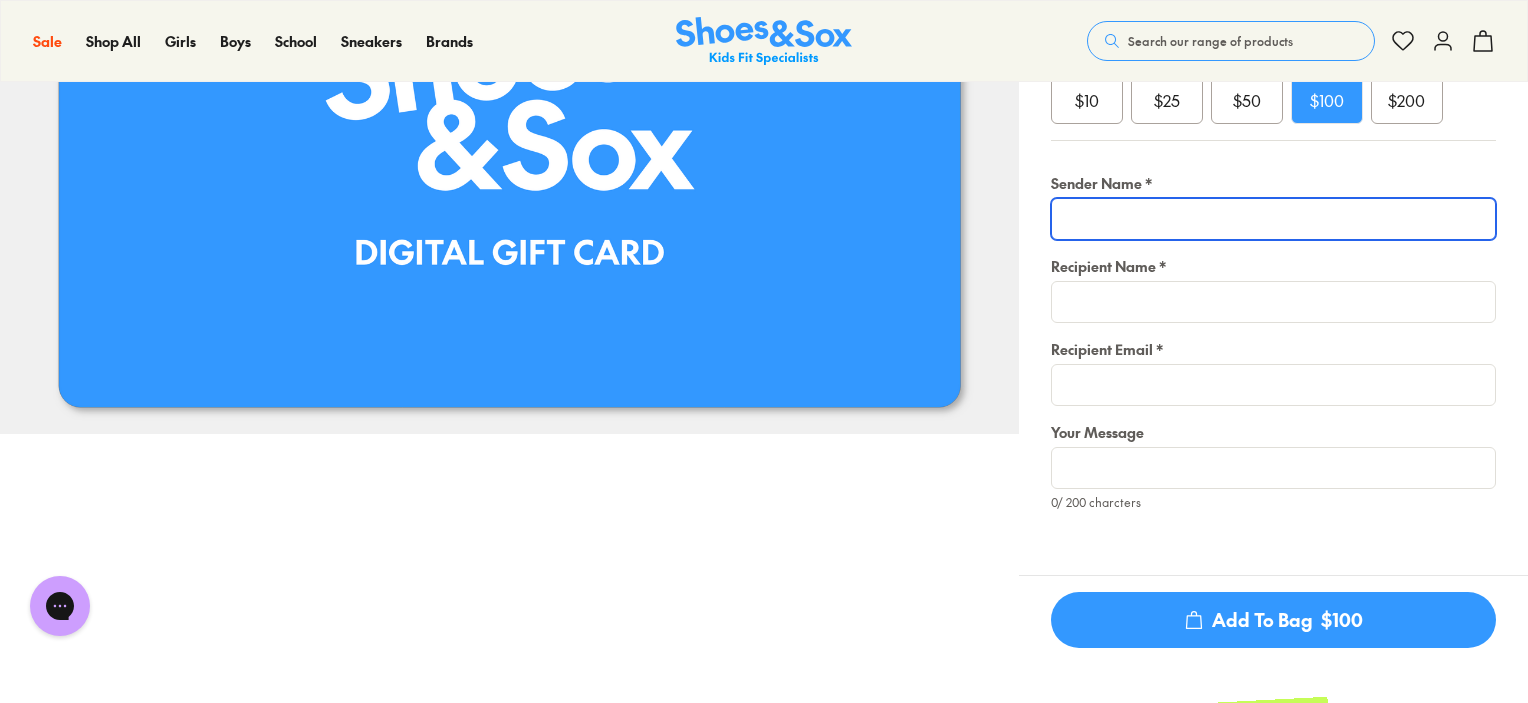 scroll, scrollTop: 0, scrollLeft: 0, axis: both 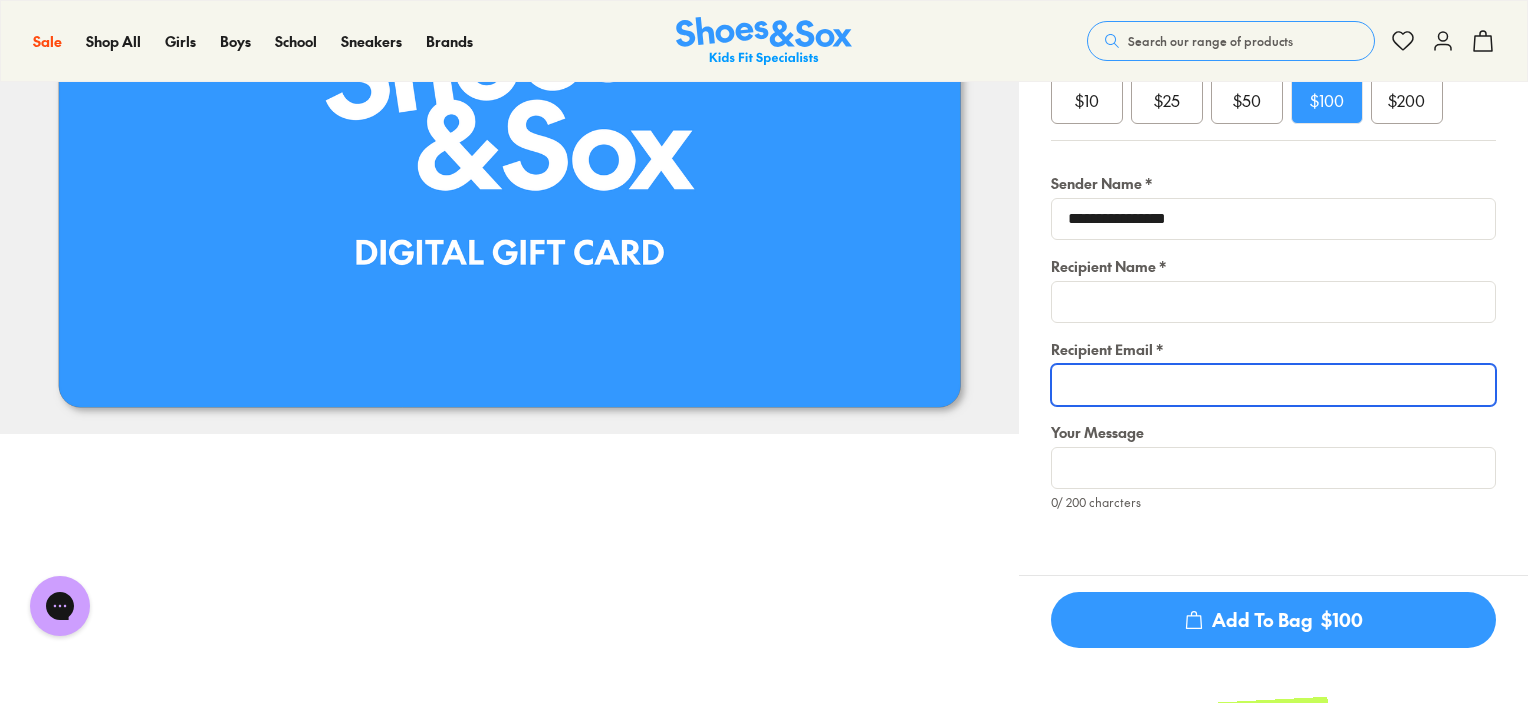 type on "**********" 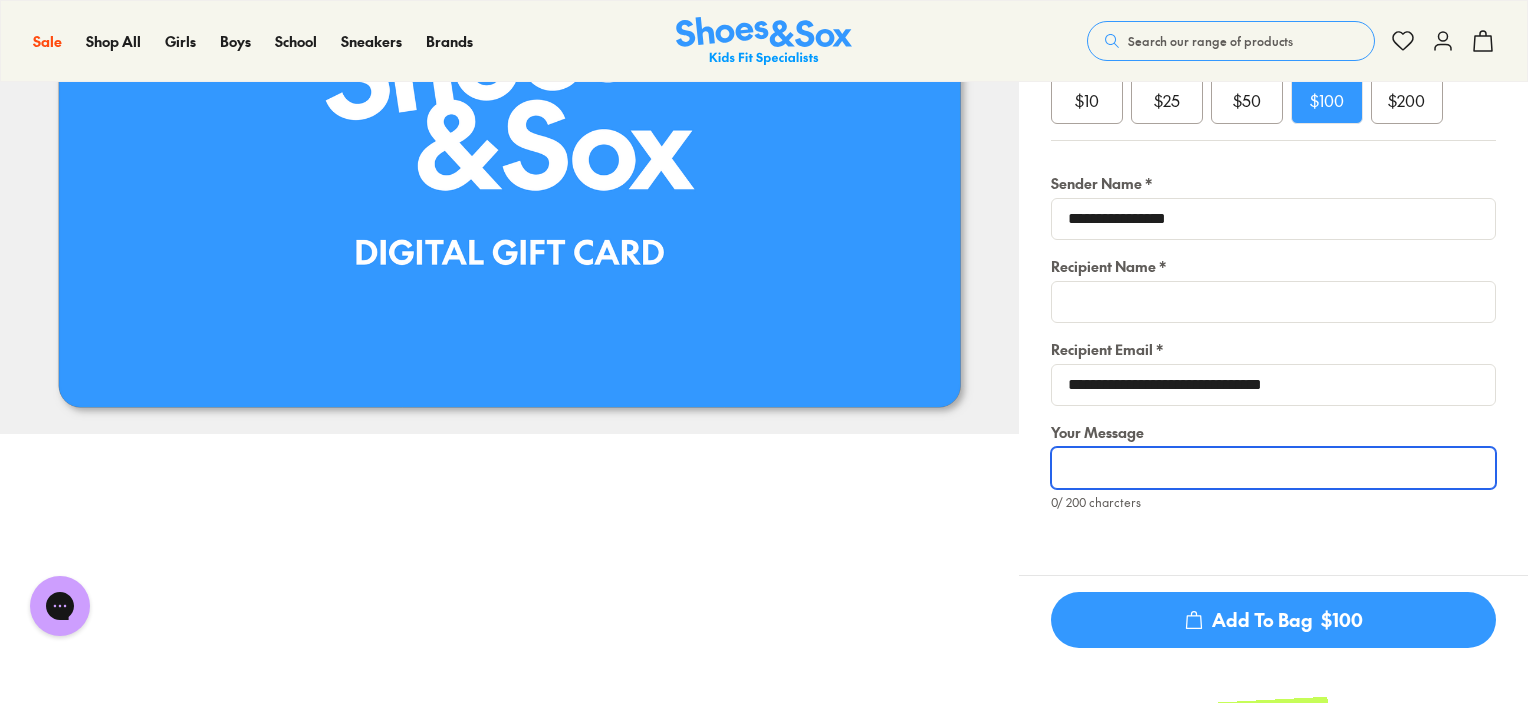 click at bounding box center (1273, 468) 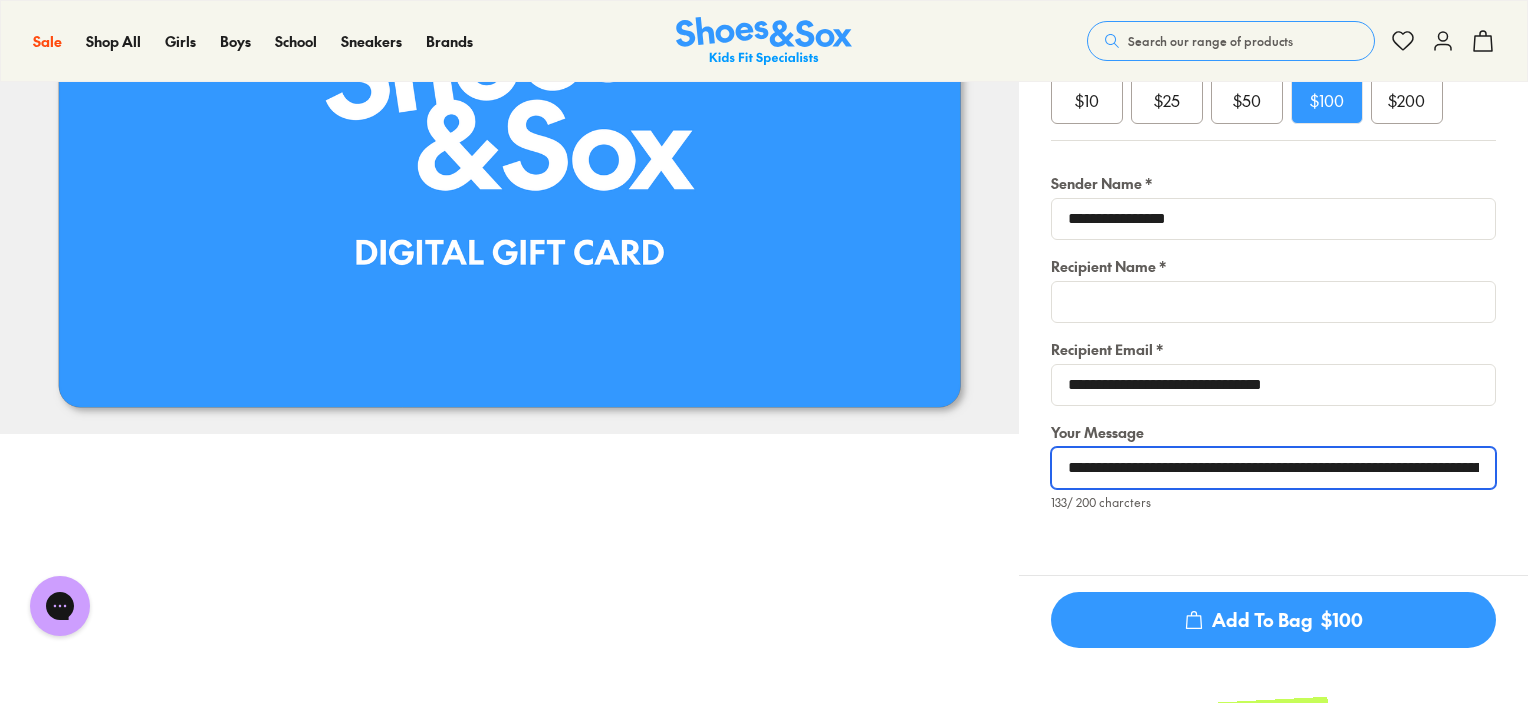 scroll, scrollTop: 0, scrollLeft: 544, axis: horizontal 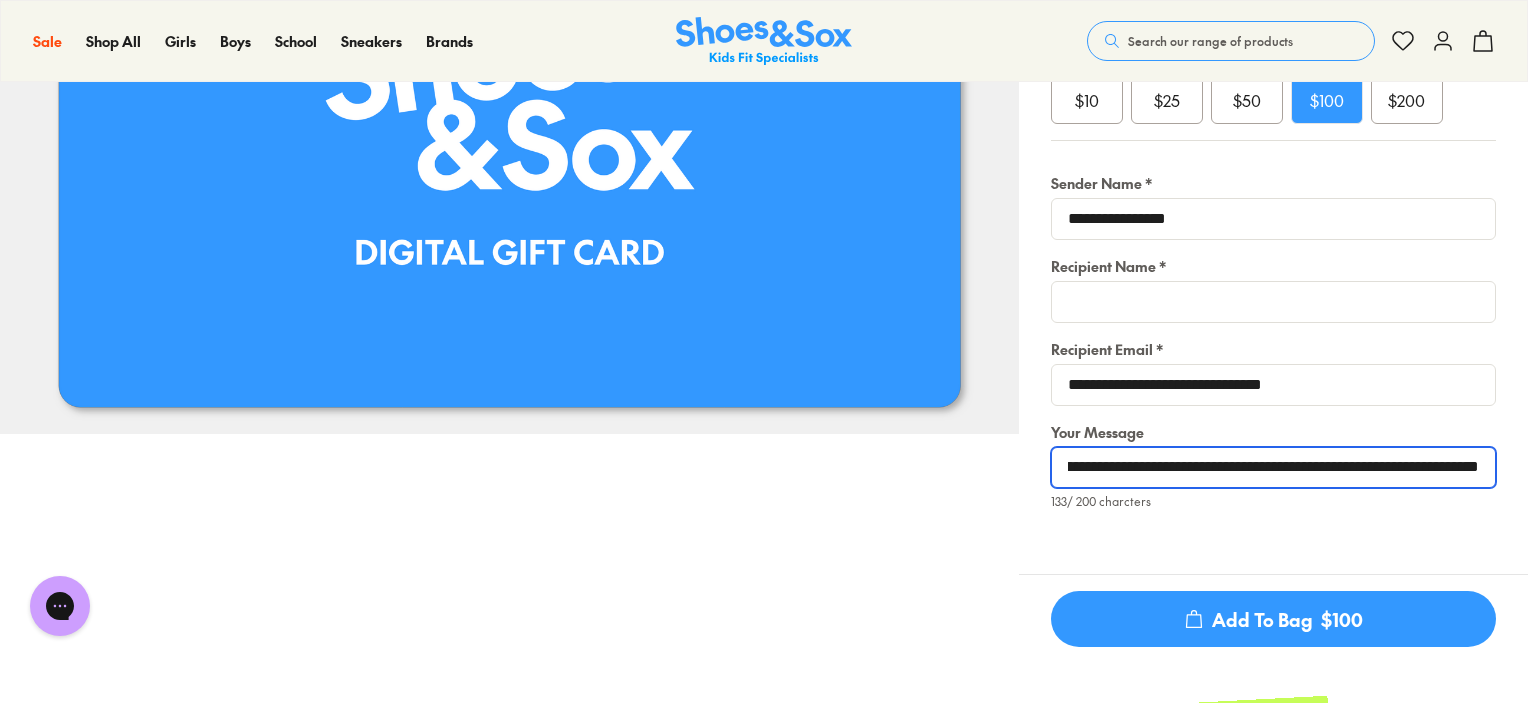 type on "**********" 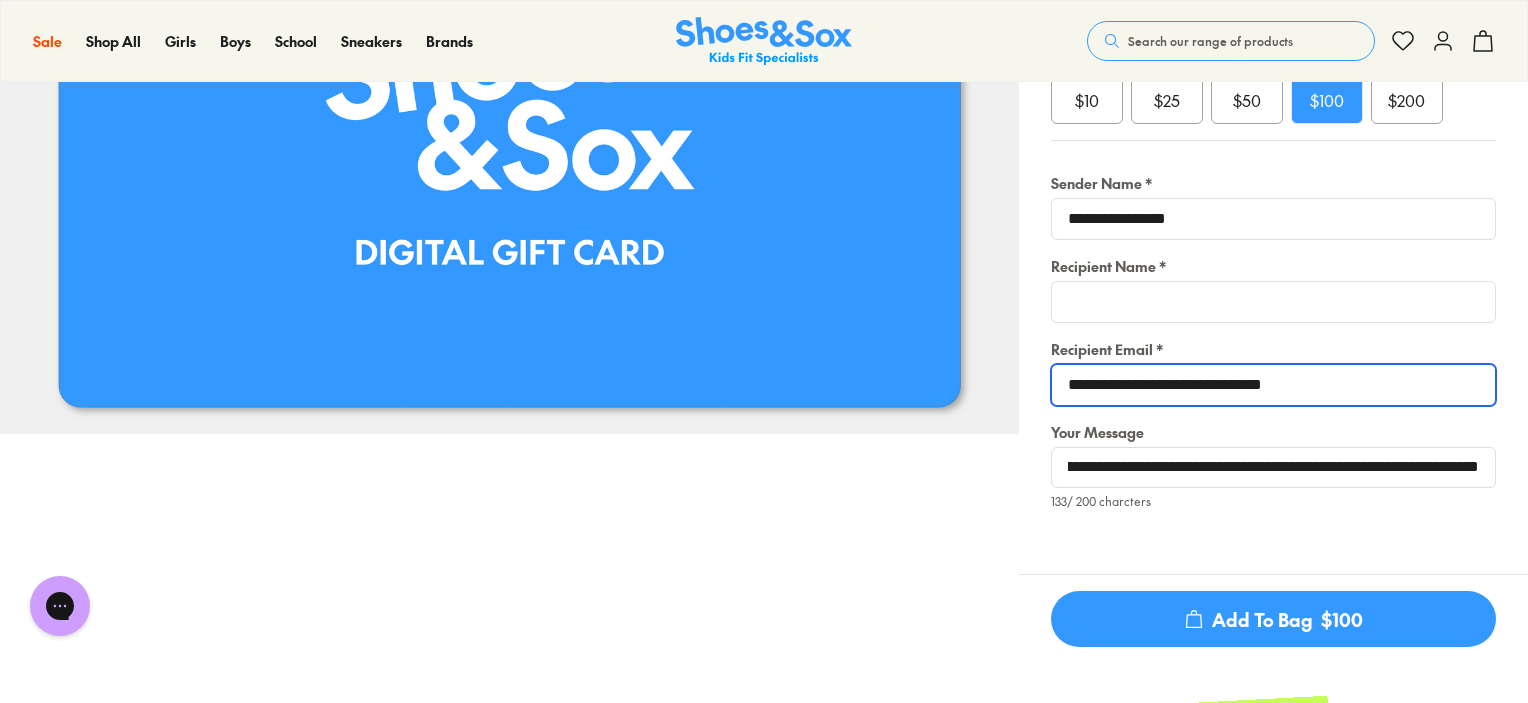 scroll, scrollTop: 0, scrollLeft: 0, axis: both 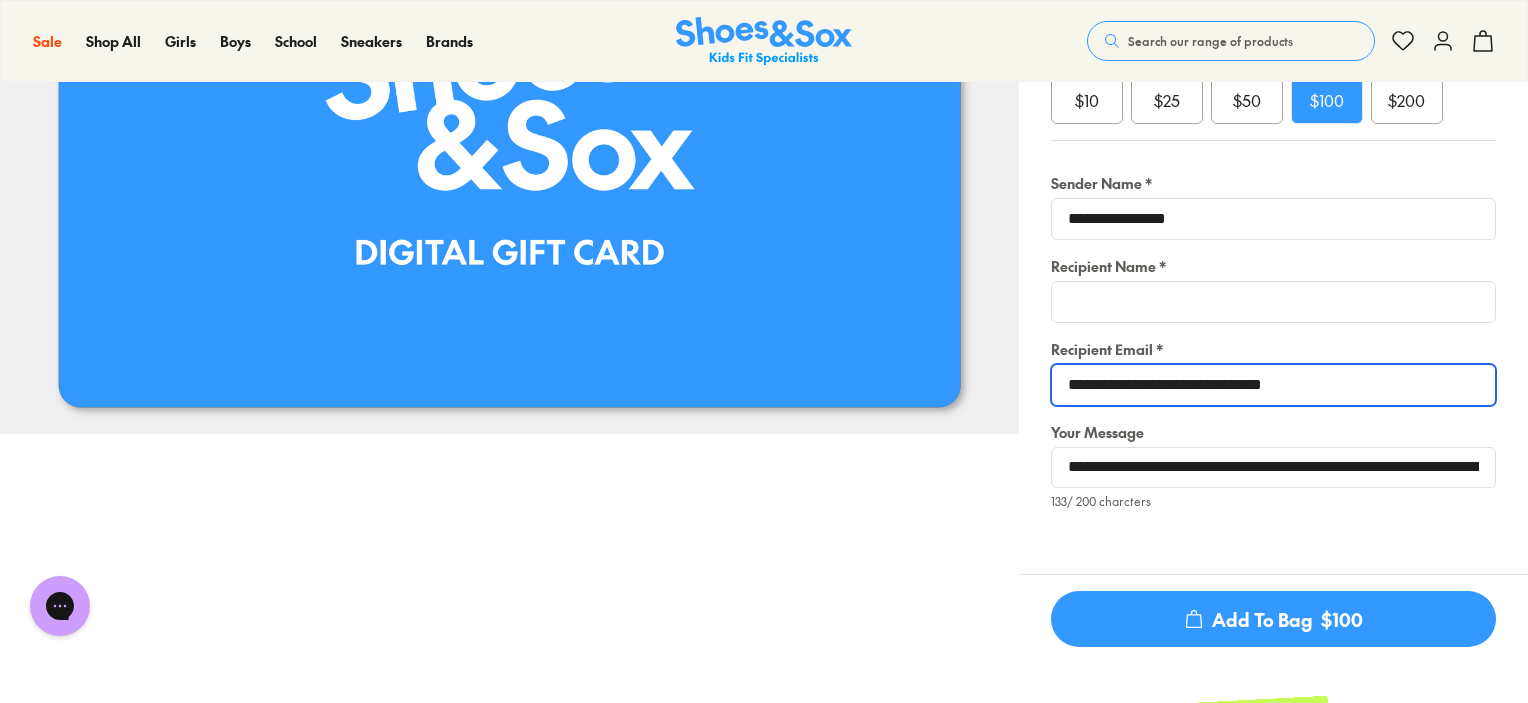drag, startPoint x: 1200, startPoint y: 387, endPoint x: 1068, endPoint y: 382, distance: 132.09467 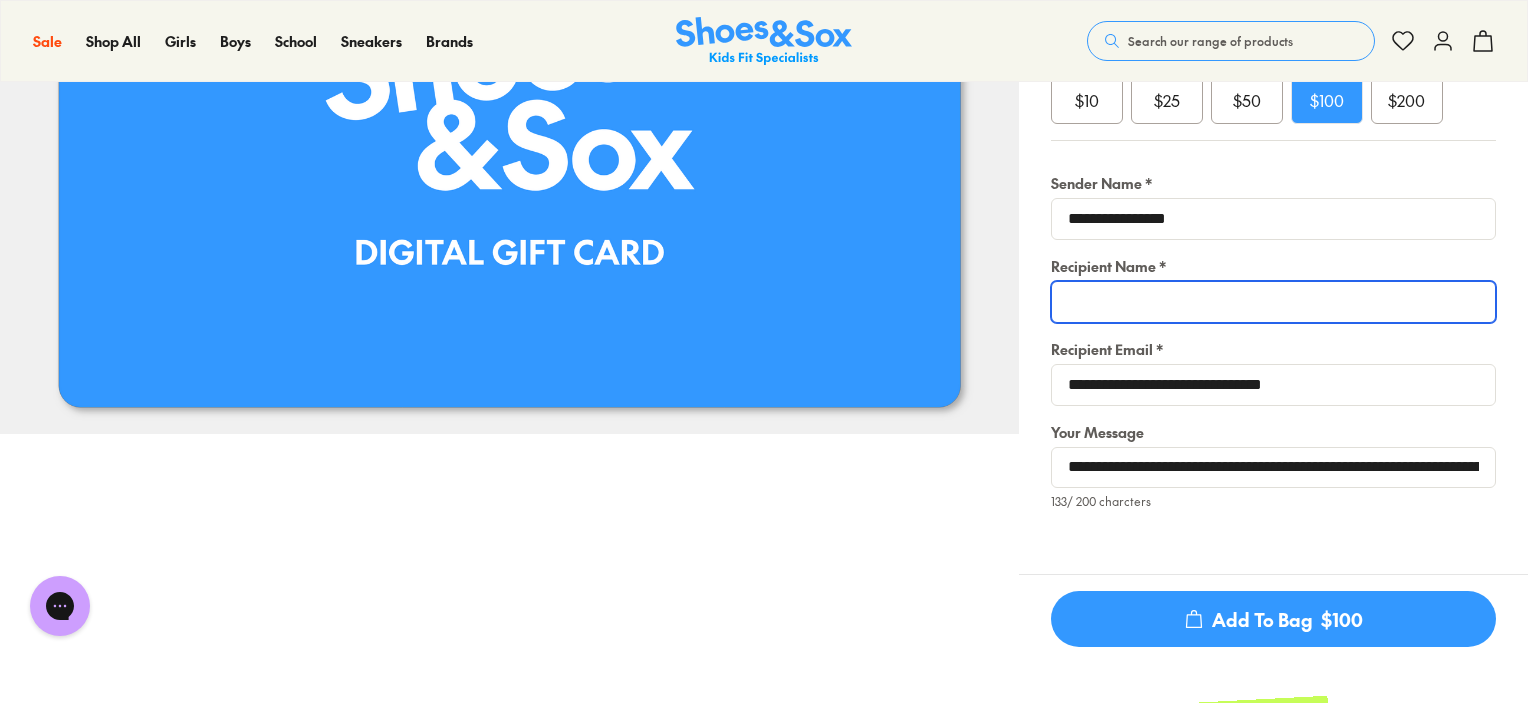 click at bounding box center [1273, 302] 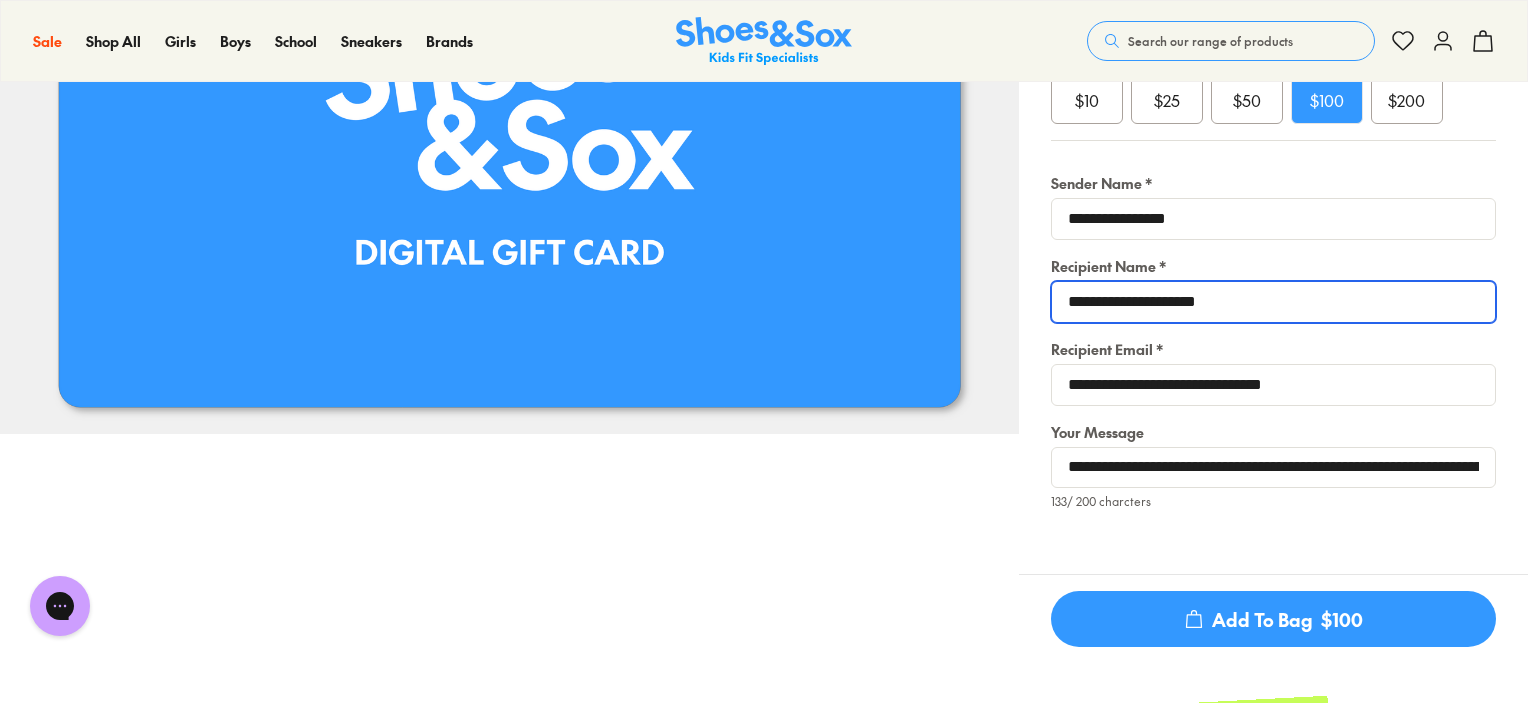 click on "**********" at bounding box center [1273, 302] 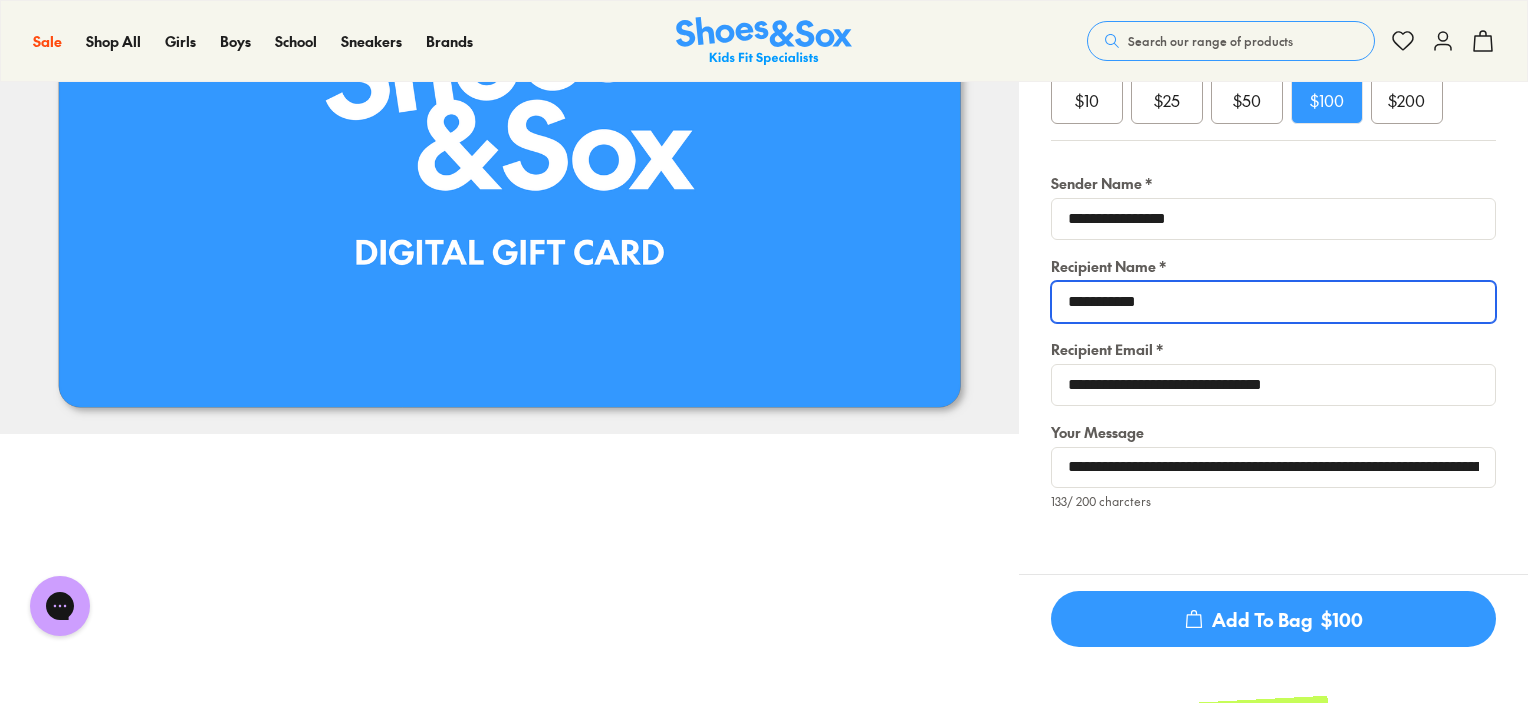 type on "**********" 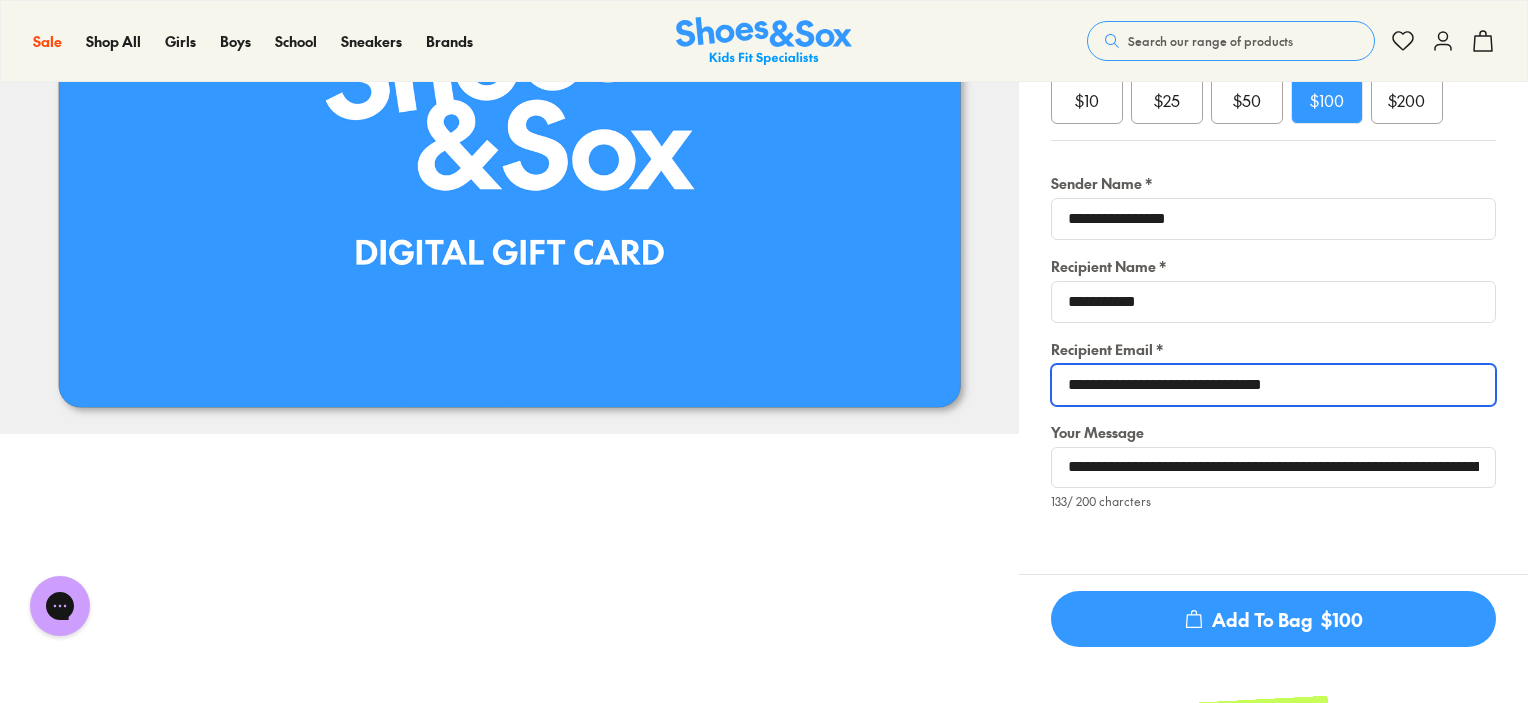 click on "**********" at bounding box center (1273, 385) 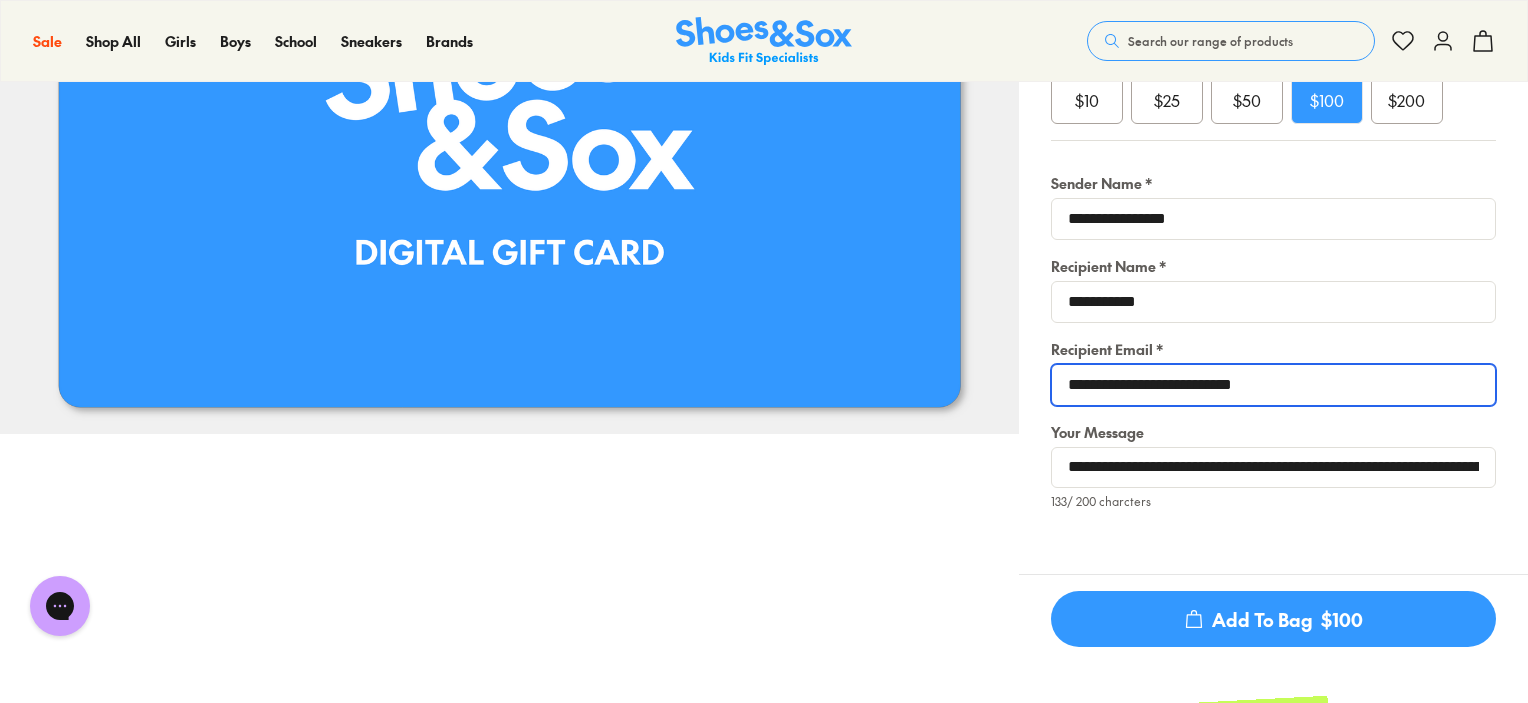 type on "**********" 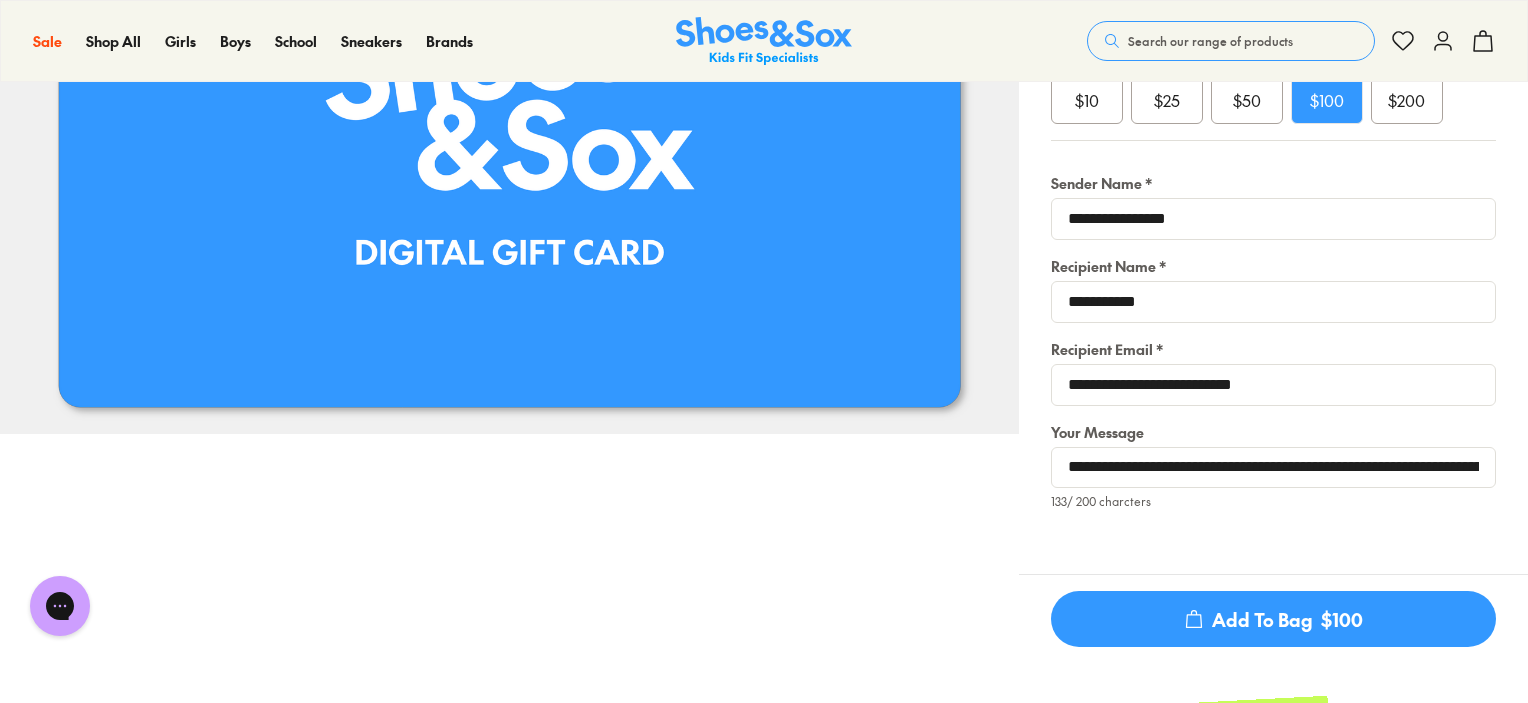 click on "133  / 200 charcters" at bounding box center (1273, 501) 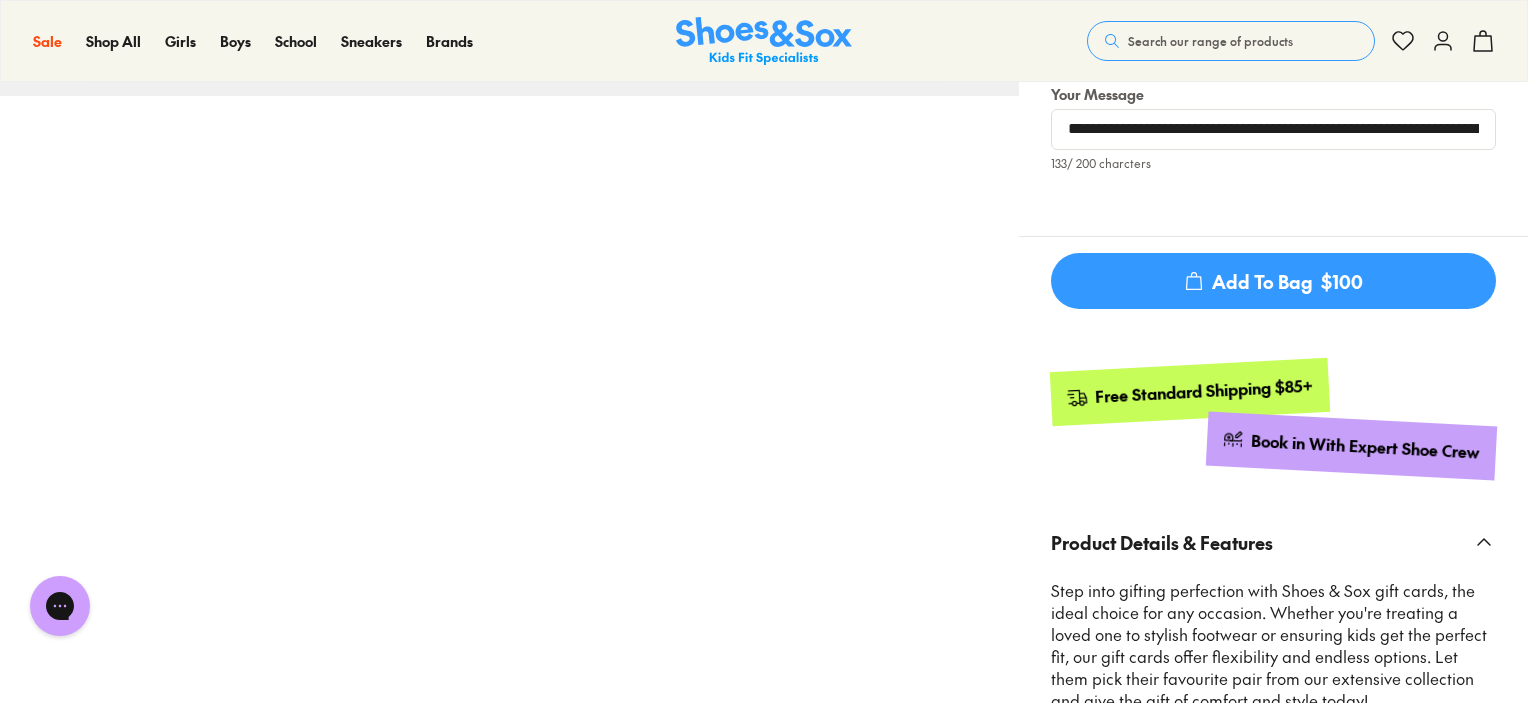 scroll, scrollTop: 696, scrollLeft: 0, axis: vertical 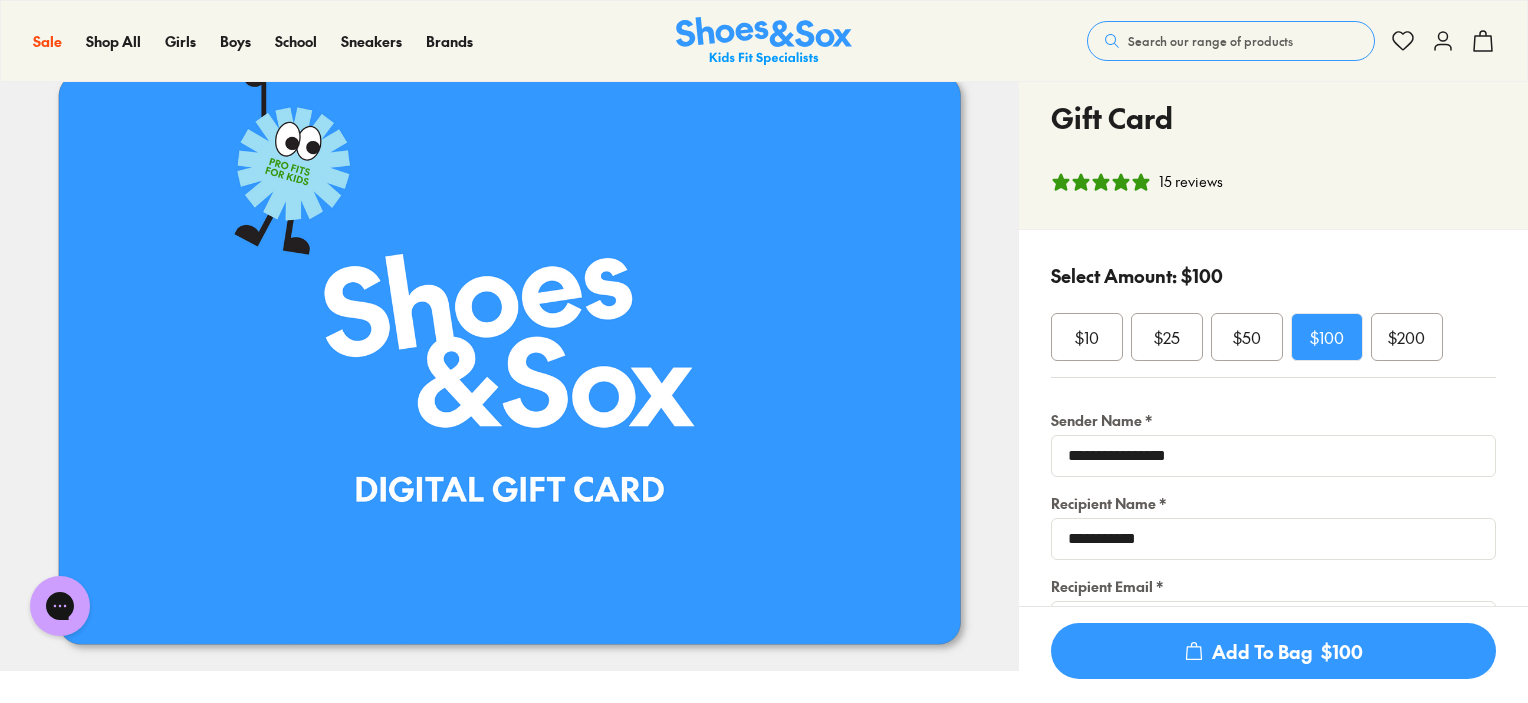 click on "Add To Bag  $100" at bounding box center (1273, 651) 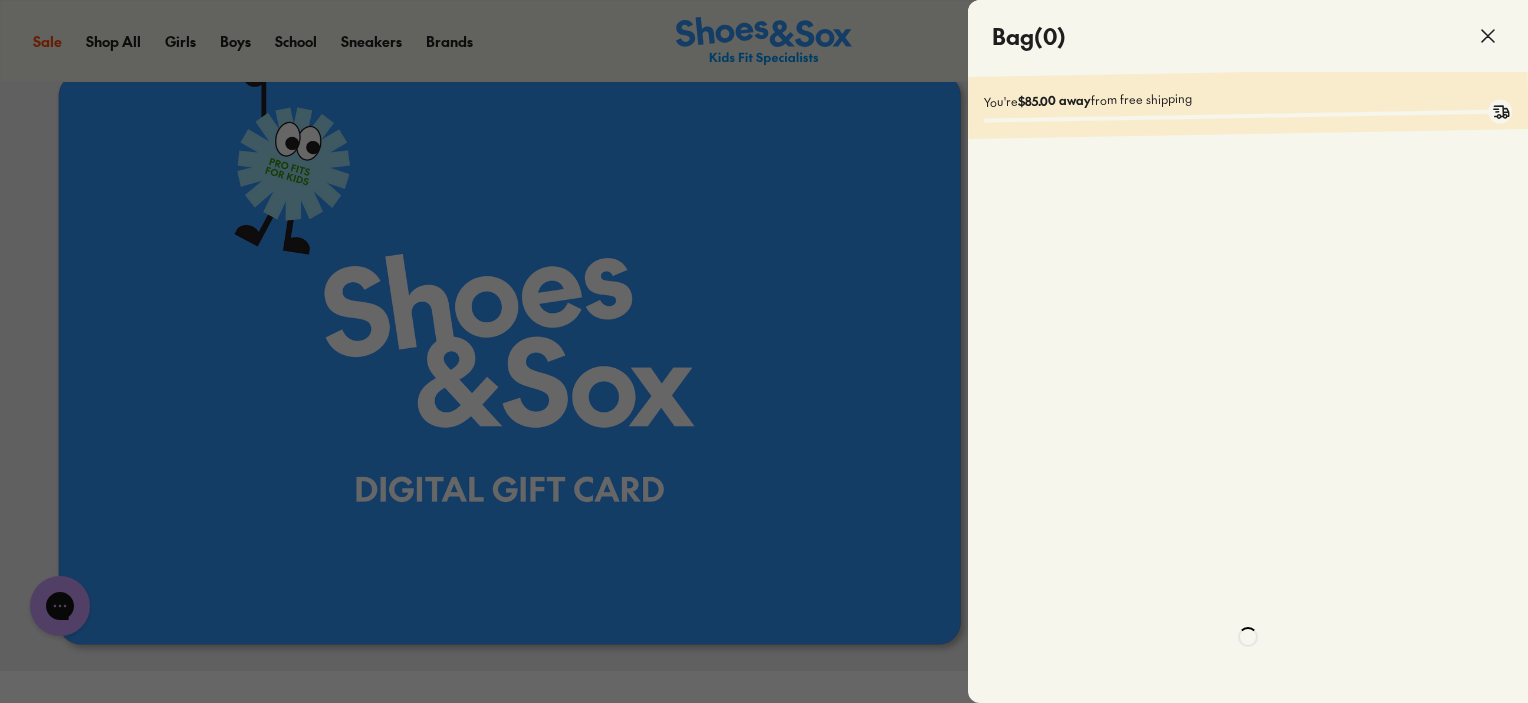 click at bounding box center [0, 0] 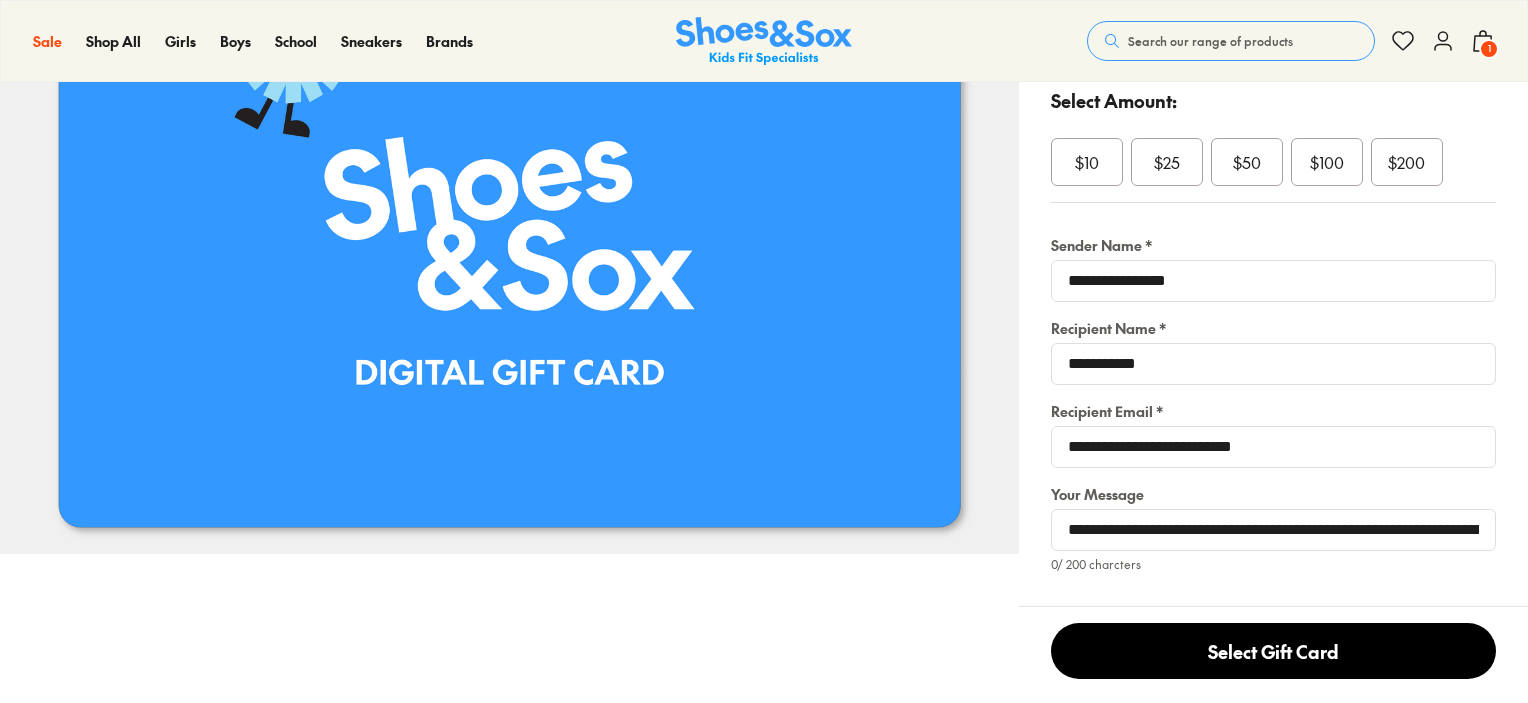 scroll, scrollTop: 196, scrollLeft: 0, axis: vertical 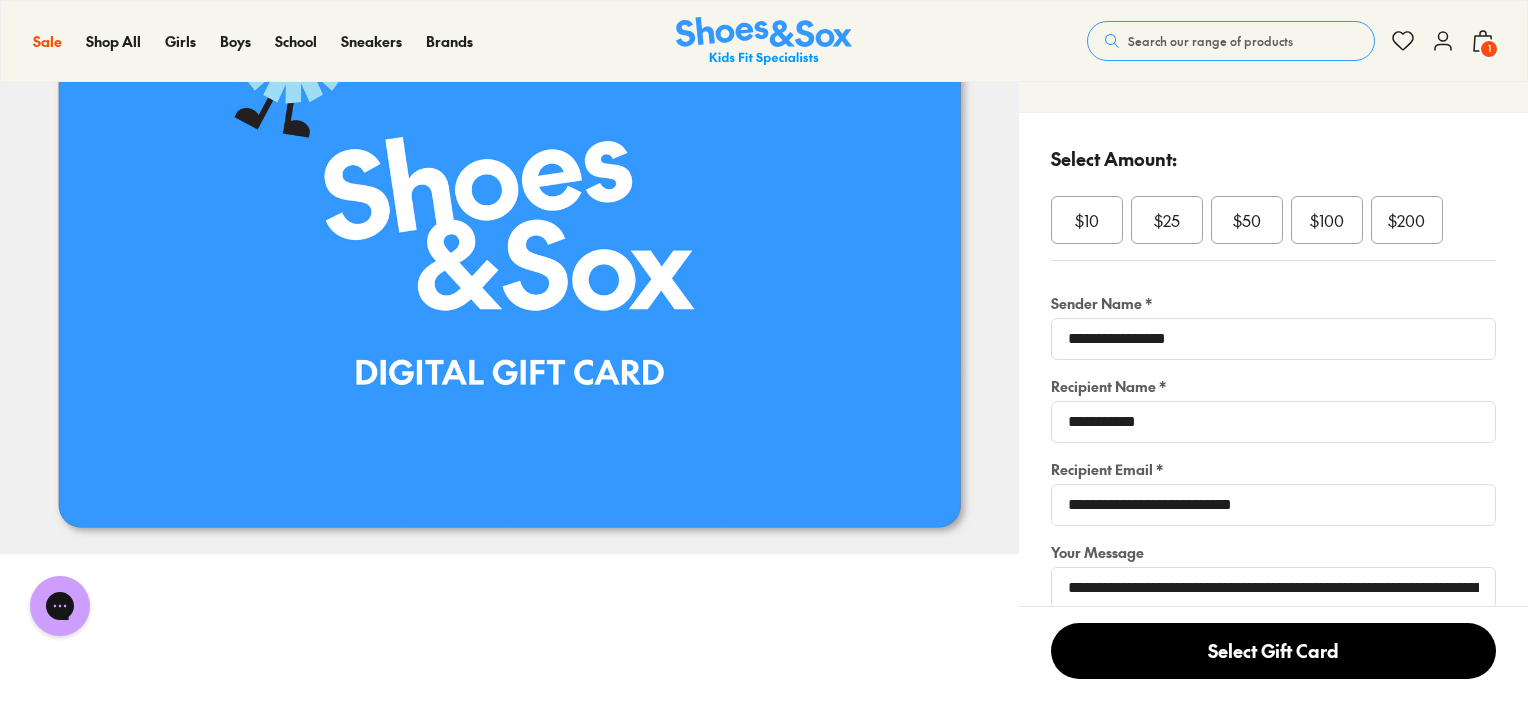 click on "$100" at bounding box center (1327, 220) 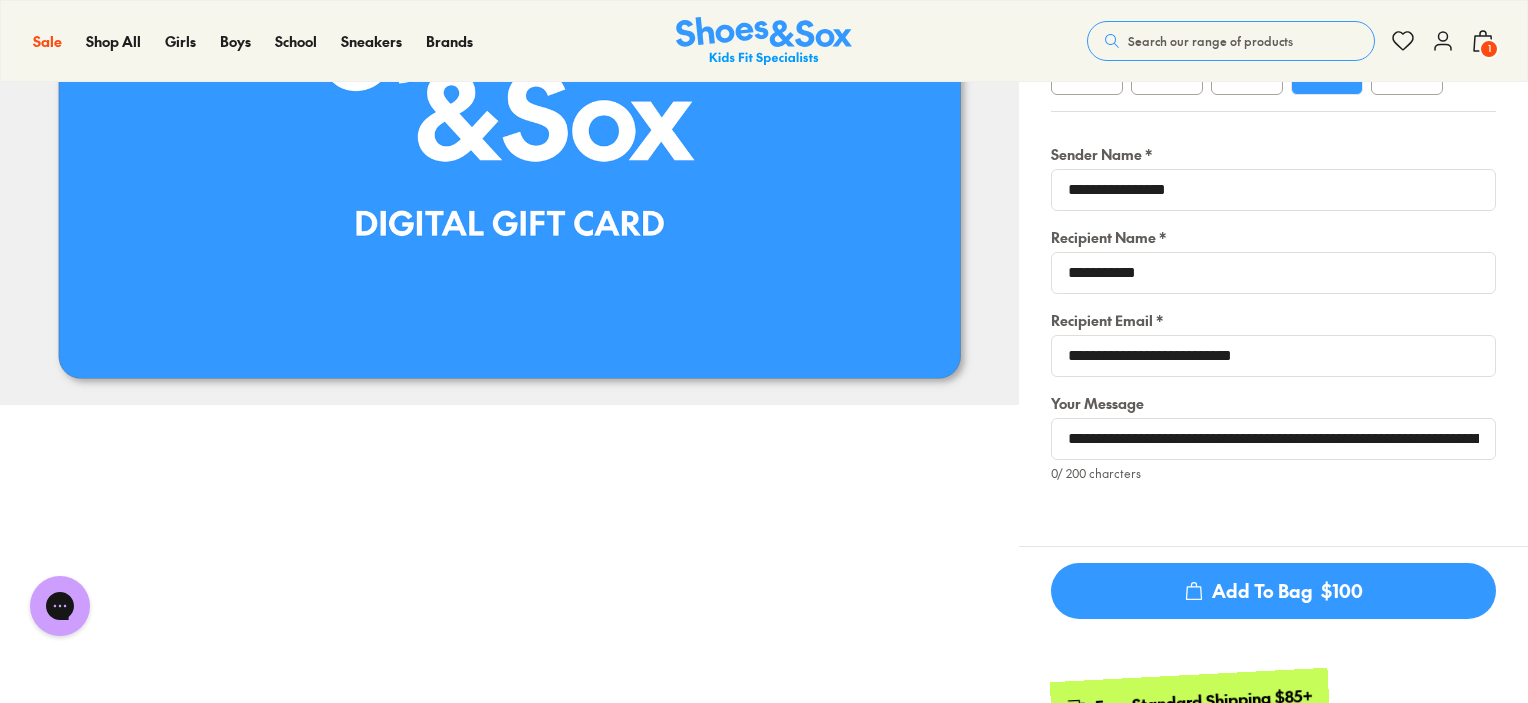 scroll, scrollTop: 62, scrollLeft: 0, axis: vertical 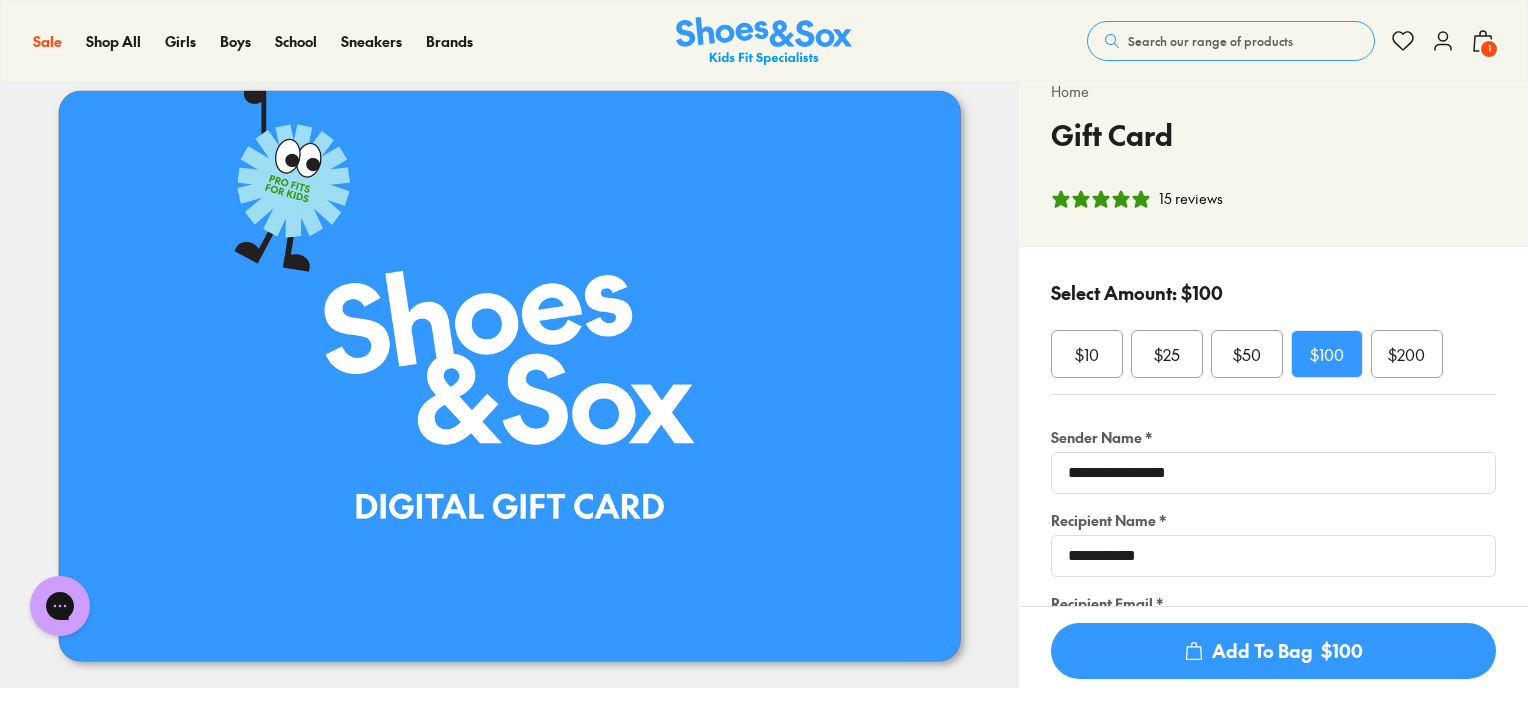 click 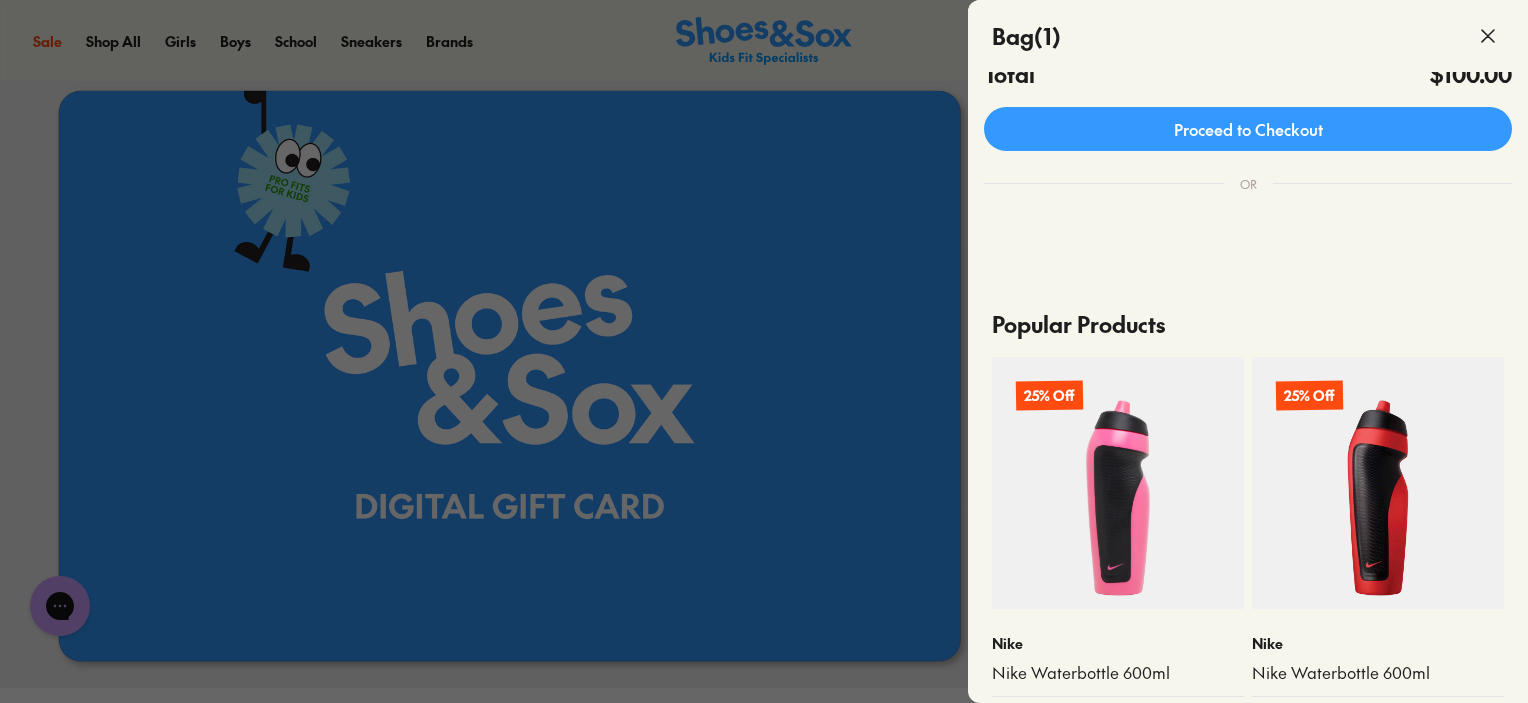 scroll, scrollTop: 0, scrollLeft: 0, axis: both 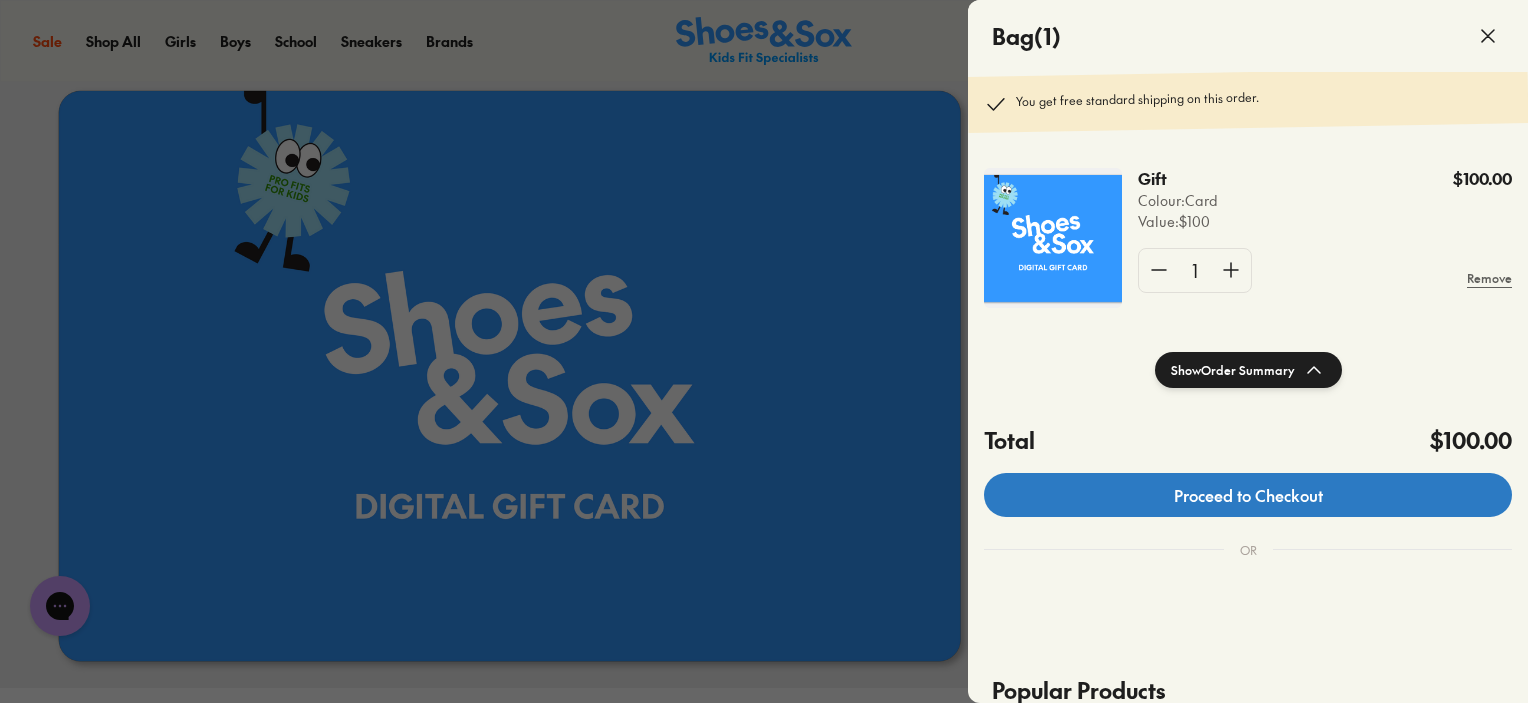 click on "Proceed to Checkout" 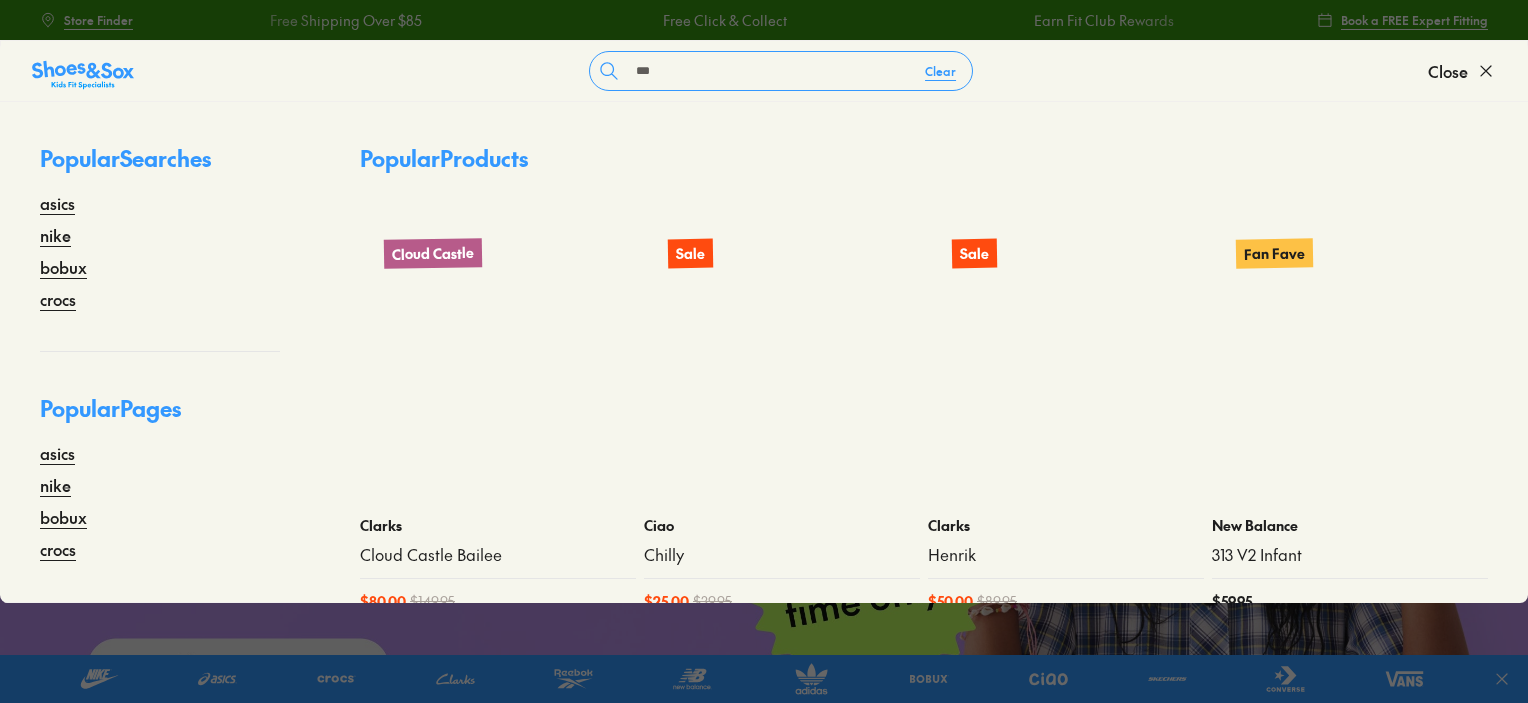 scroll, scrollTop: 0, scrollLeft: 0, axis: both 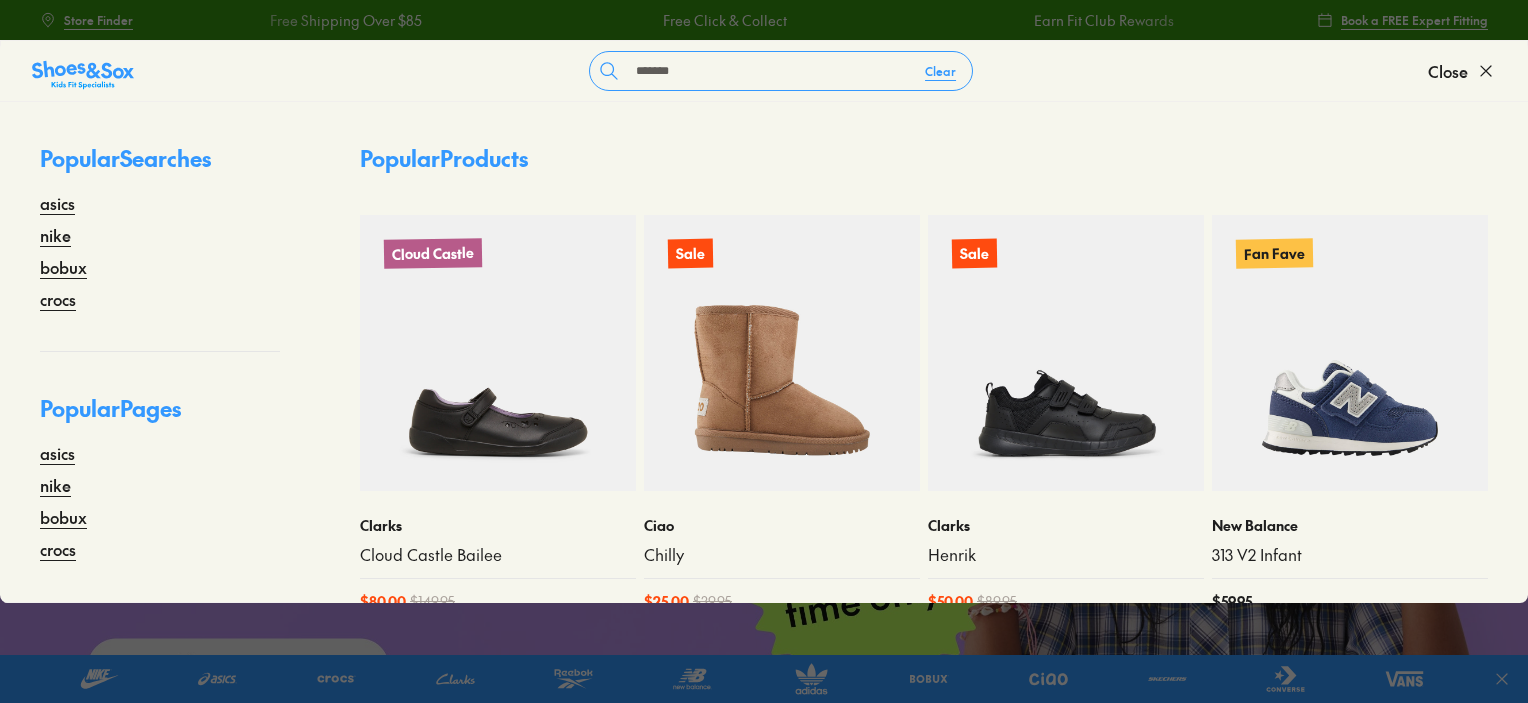 type on "*******" 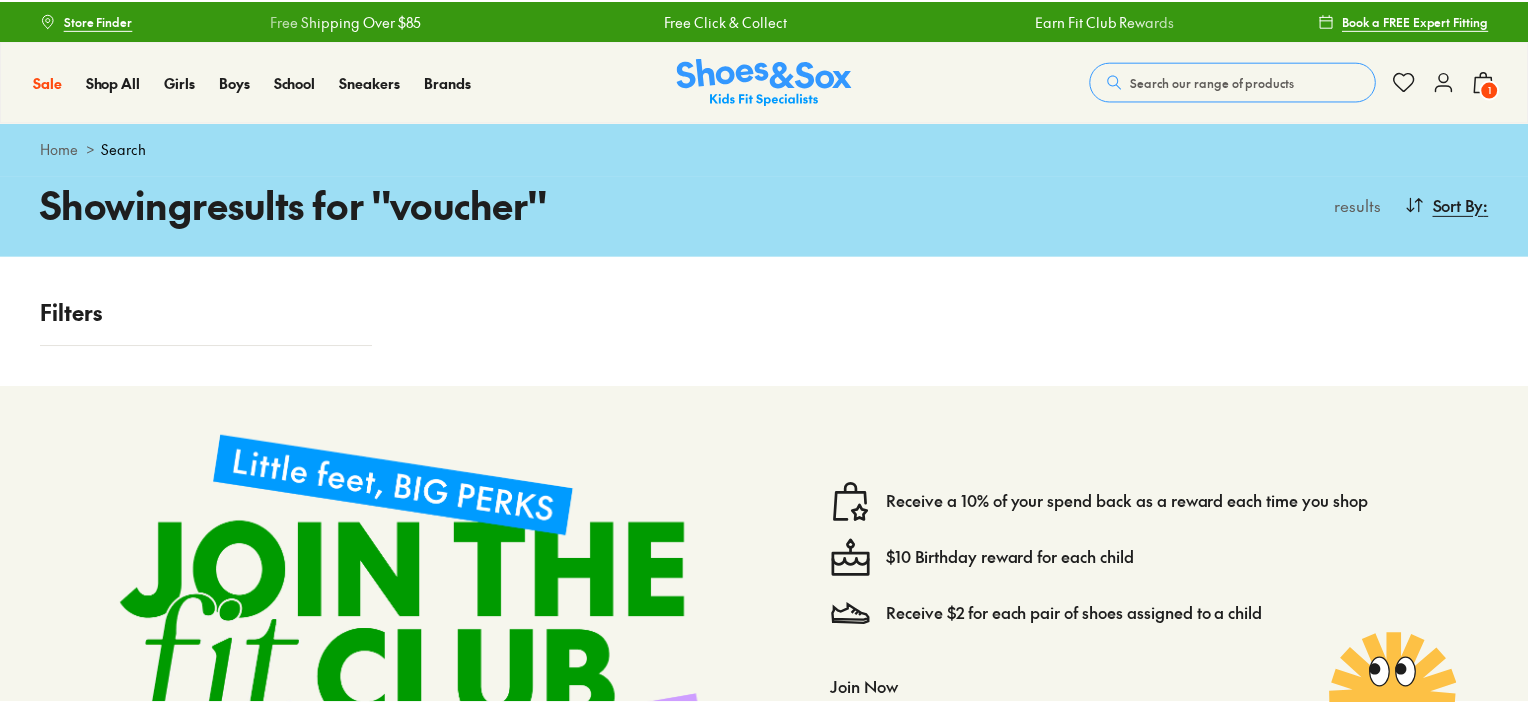 scroll, scrollTop: 0, scrollLeft: 0, axis: both 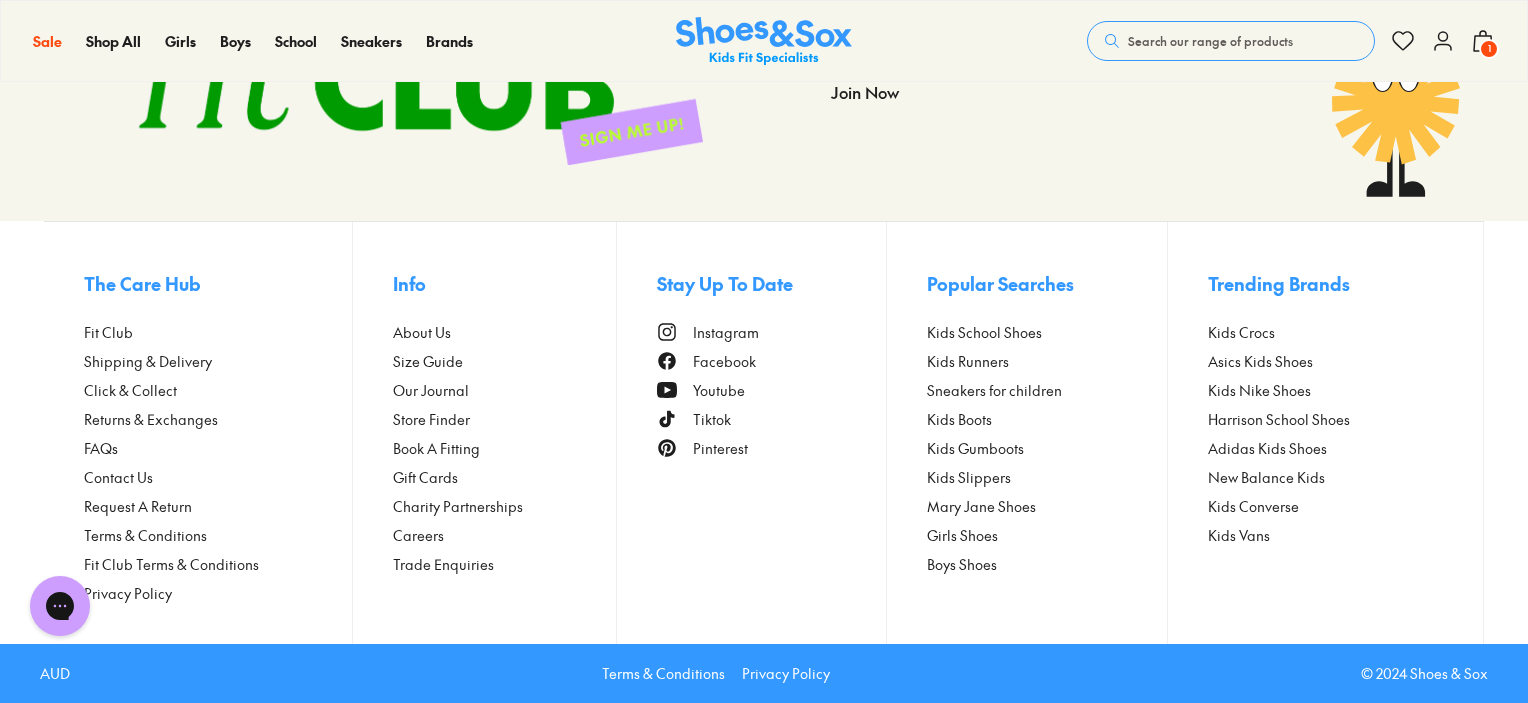 click on "Gift Cards" at bounding box center (425, 477) 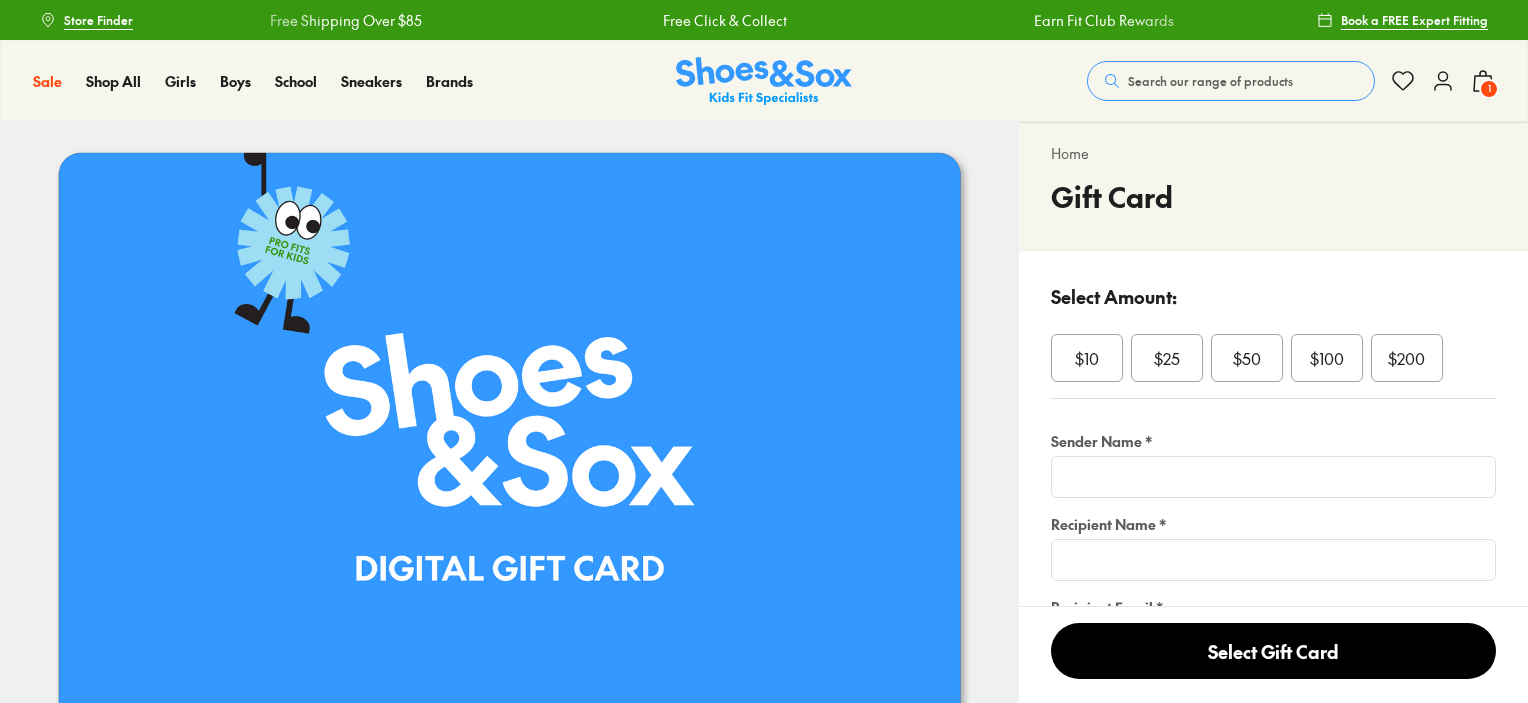 scroll, scrollTop: 233, scrollLeft: 0, axis: vertical 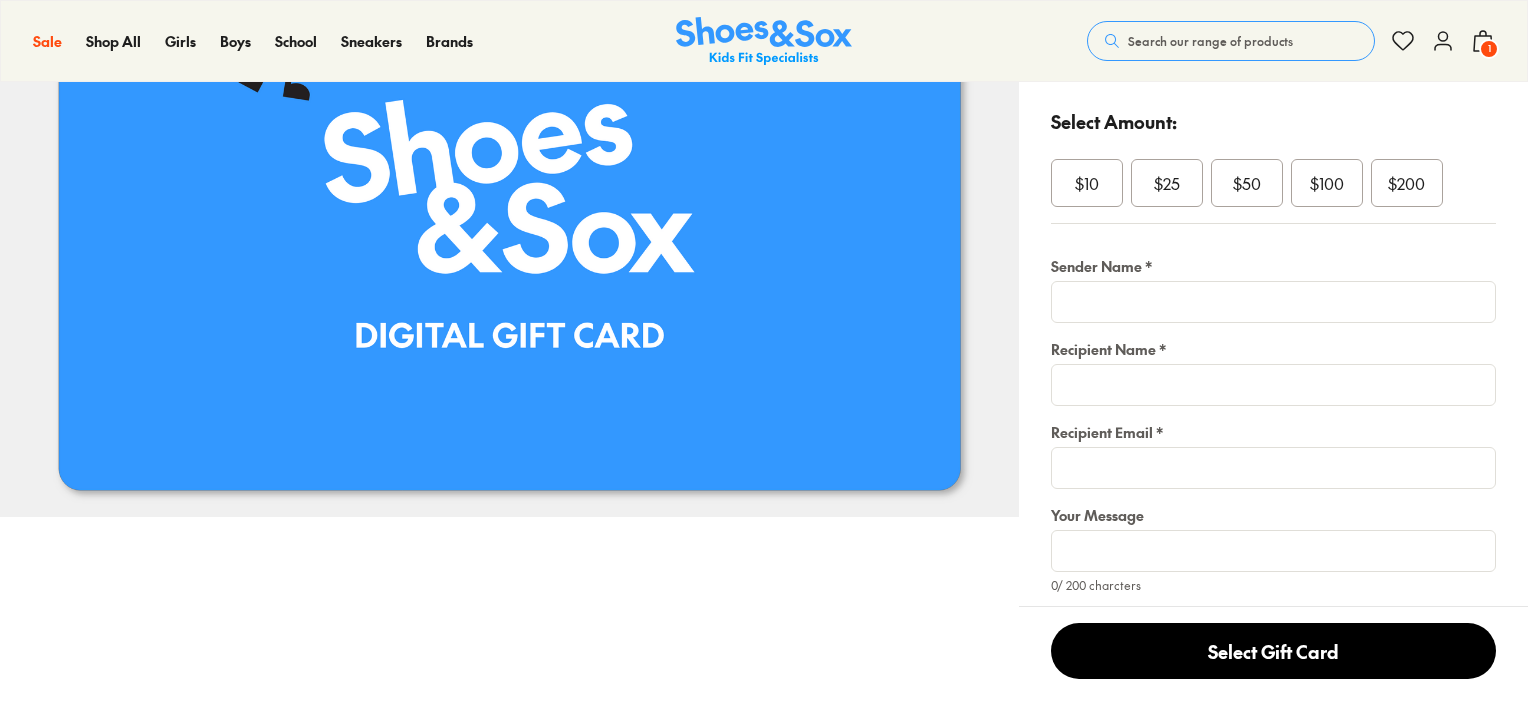 select on "*" 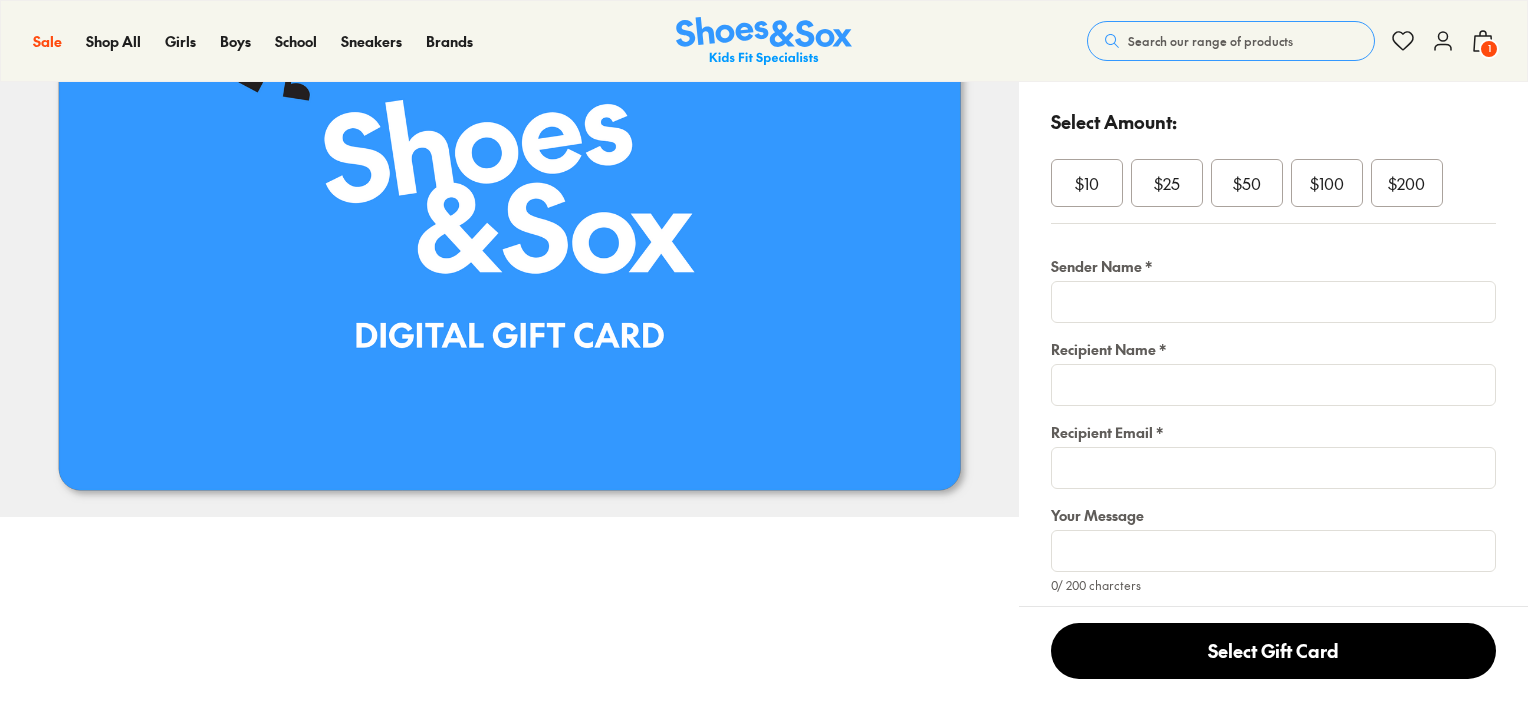 scroll, scrollTop: 766, scrollLeft: 0, axis: vertical 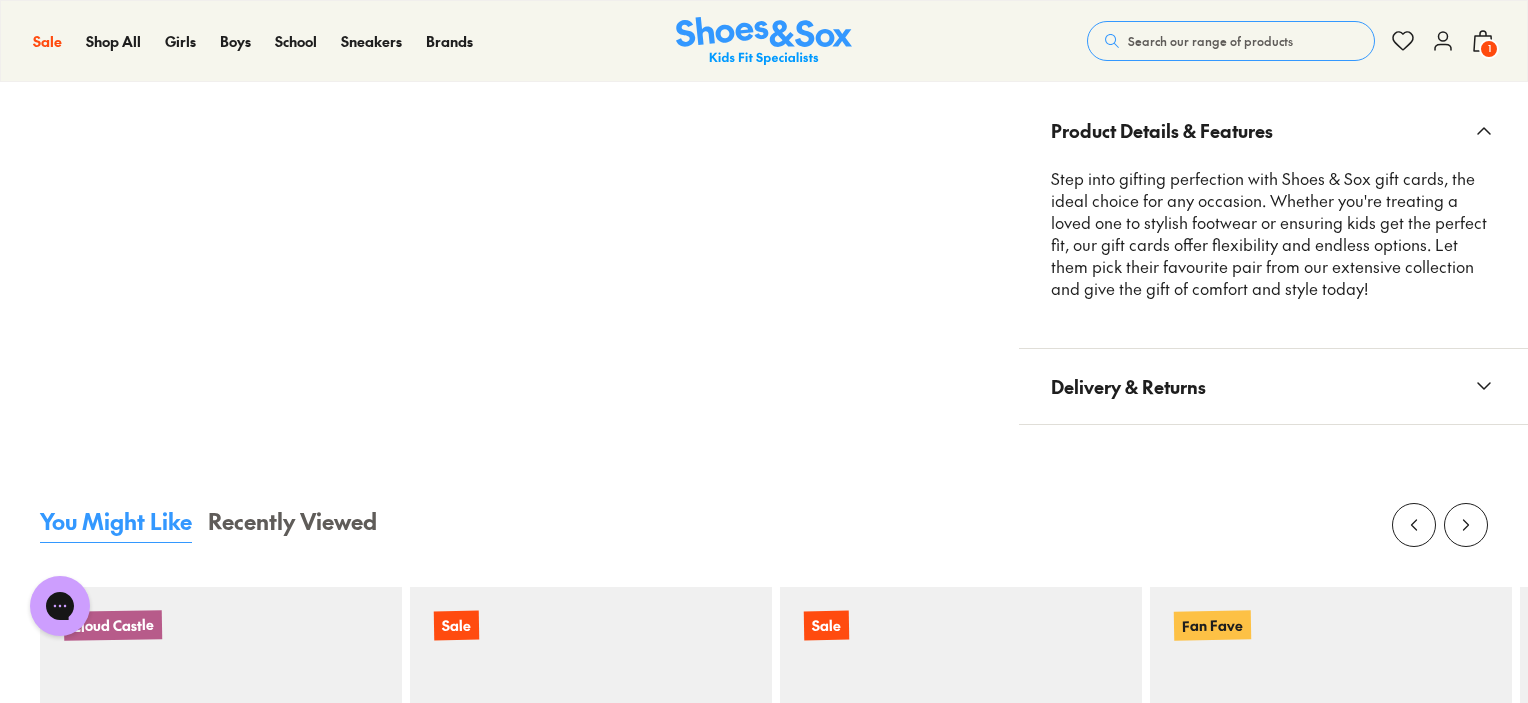 click on "Delivery & Returns" at bounding box center (1128, 386) 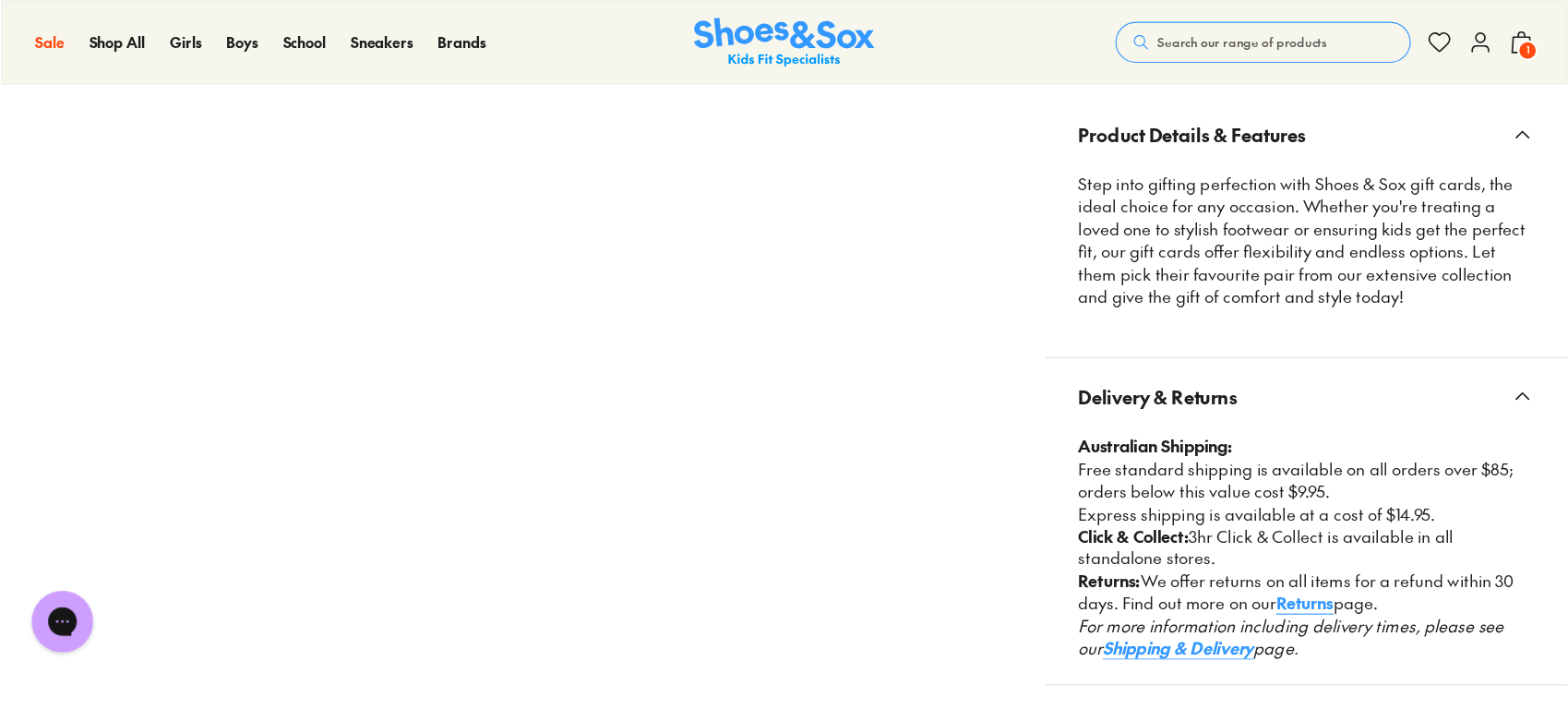 scroll, scrollTop: 971, scrollLeft: 0, axis: vertical 